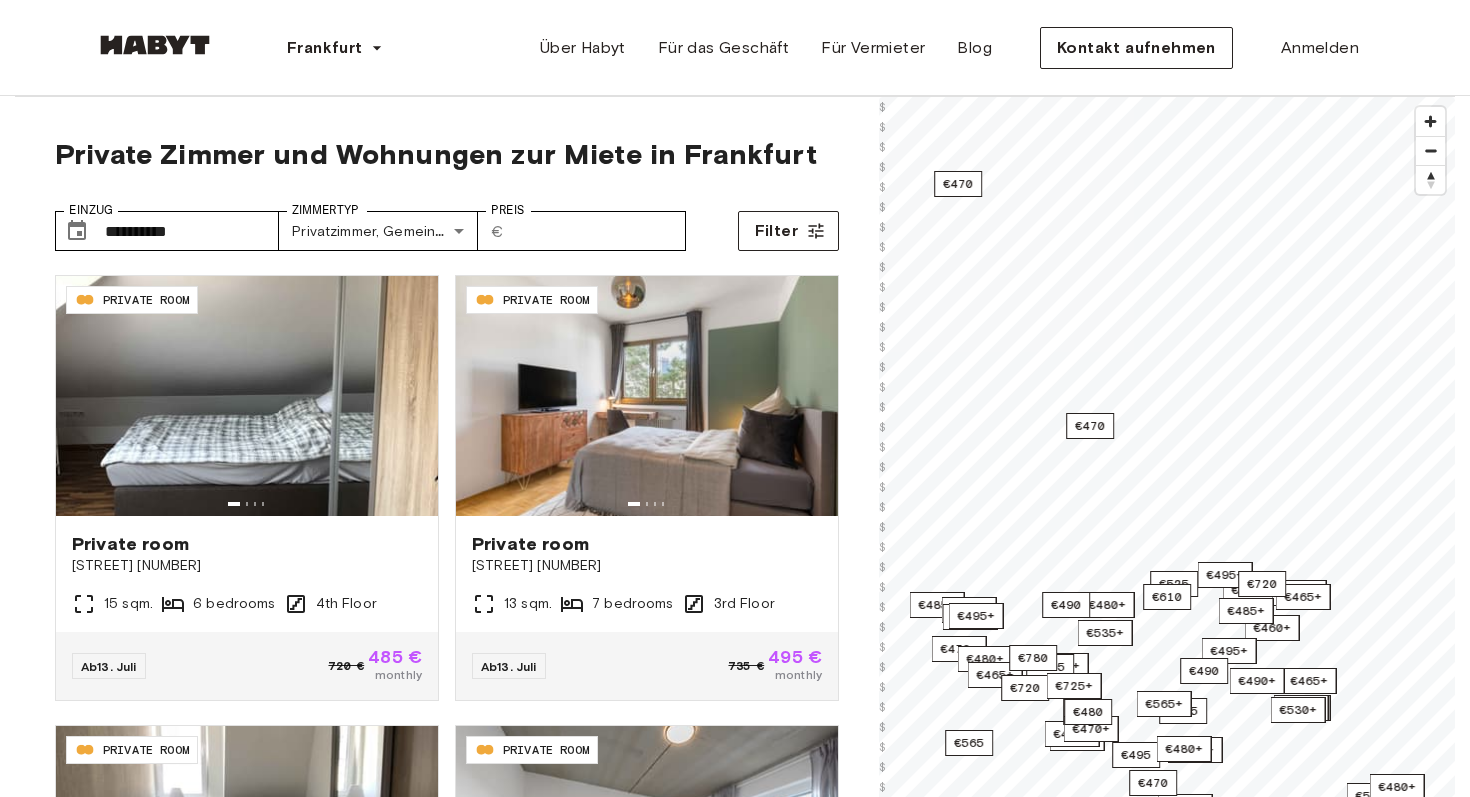 scroll, scrollTop: 0, scrollLeft: 0, axis: both 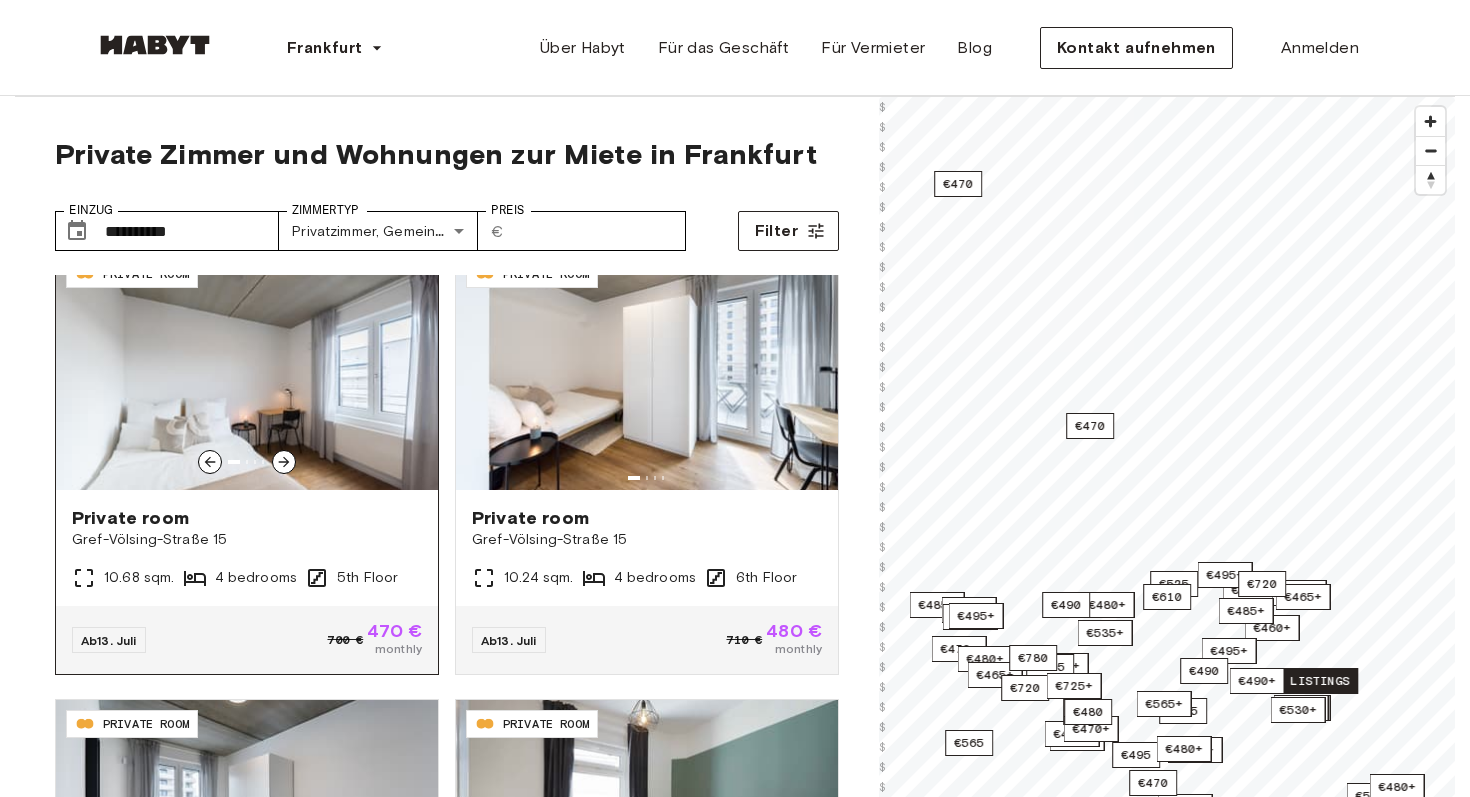 click 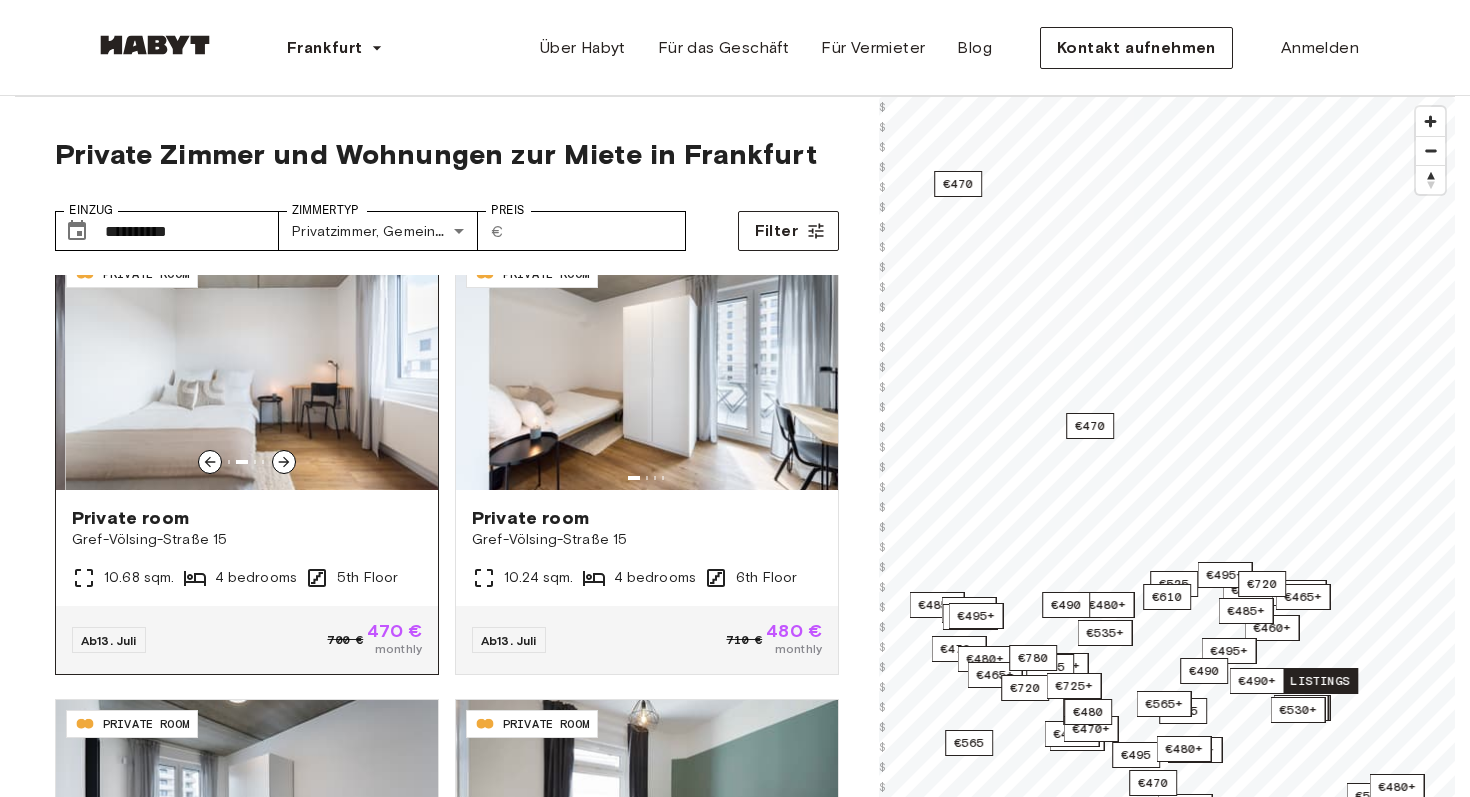 click 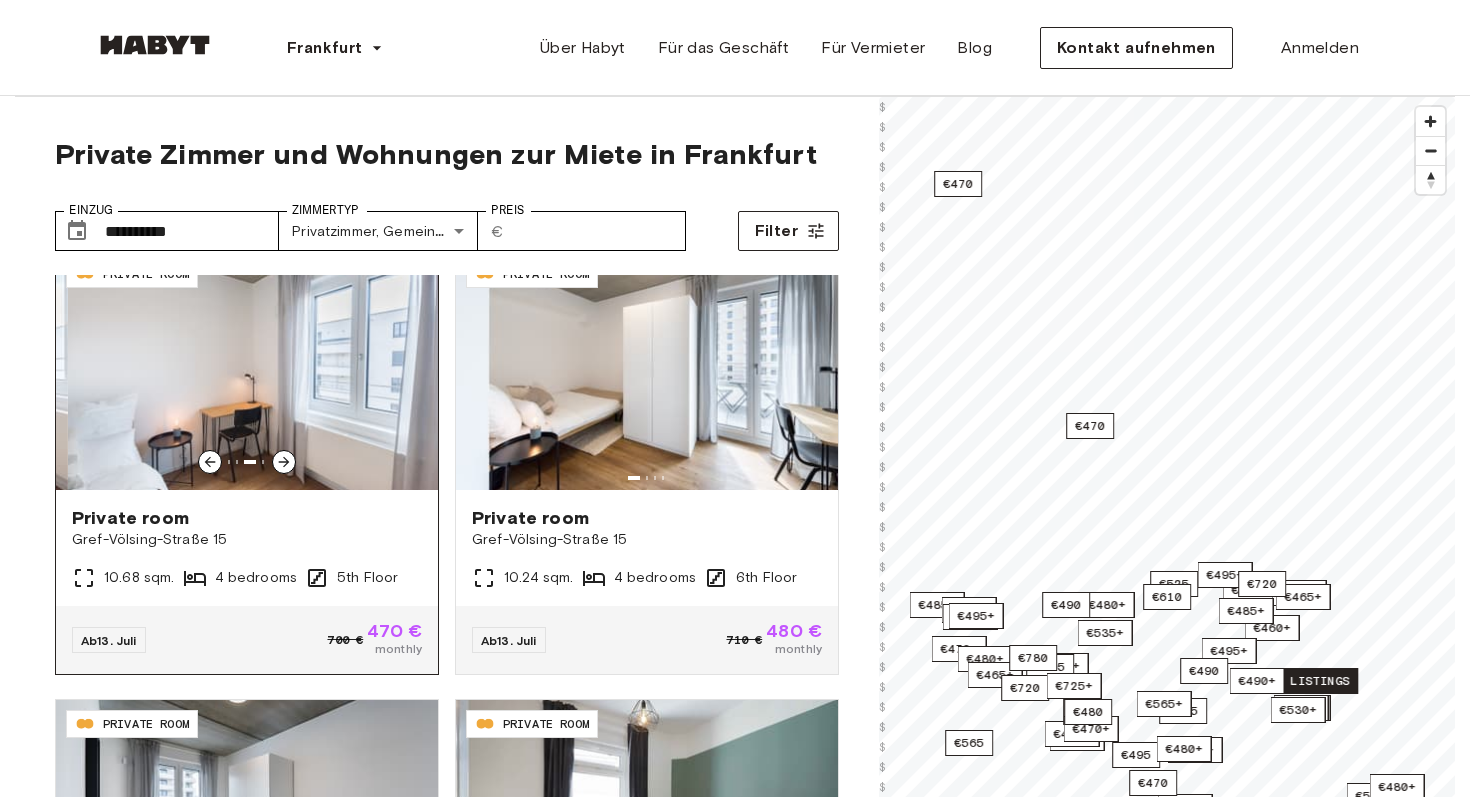 click 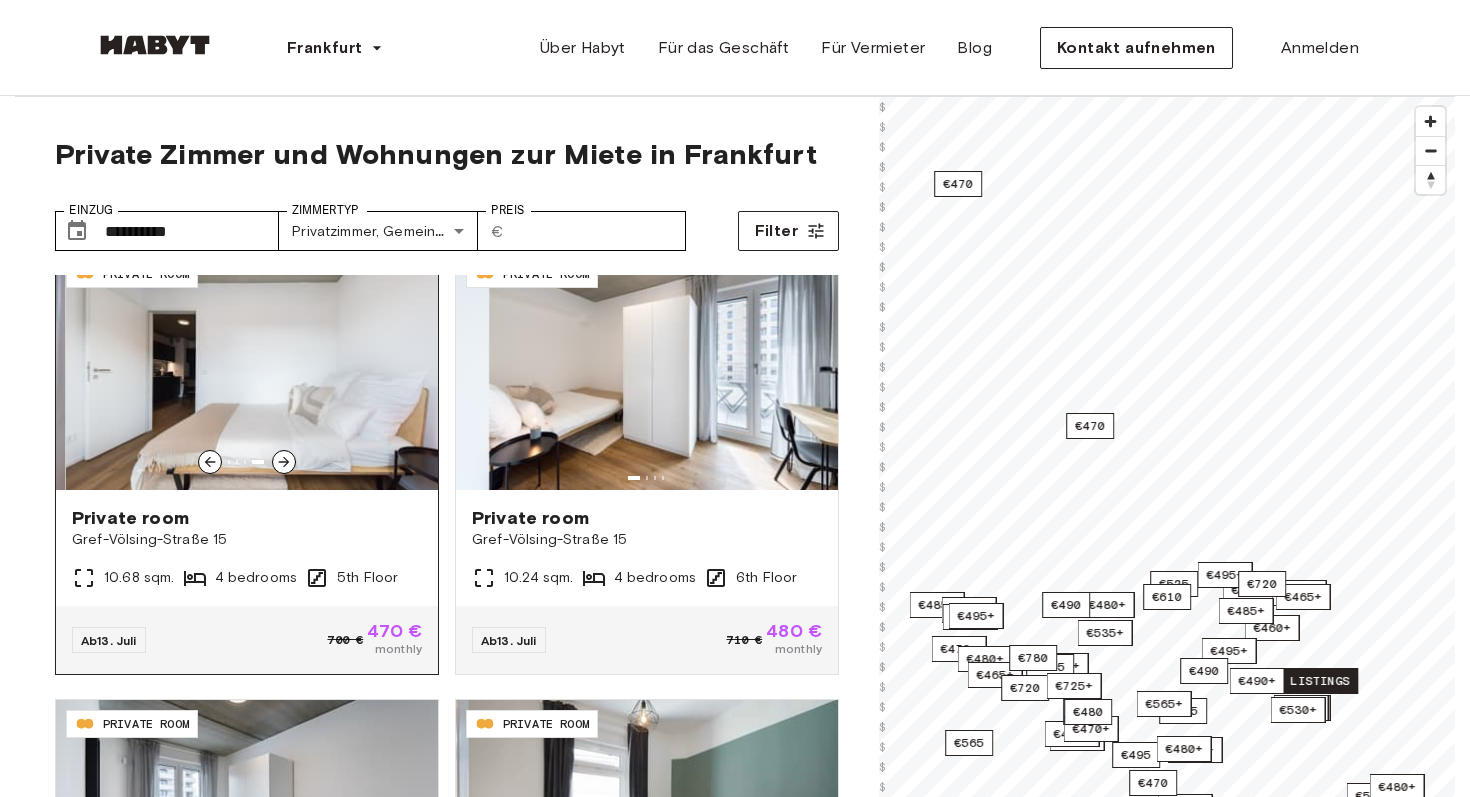 click 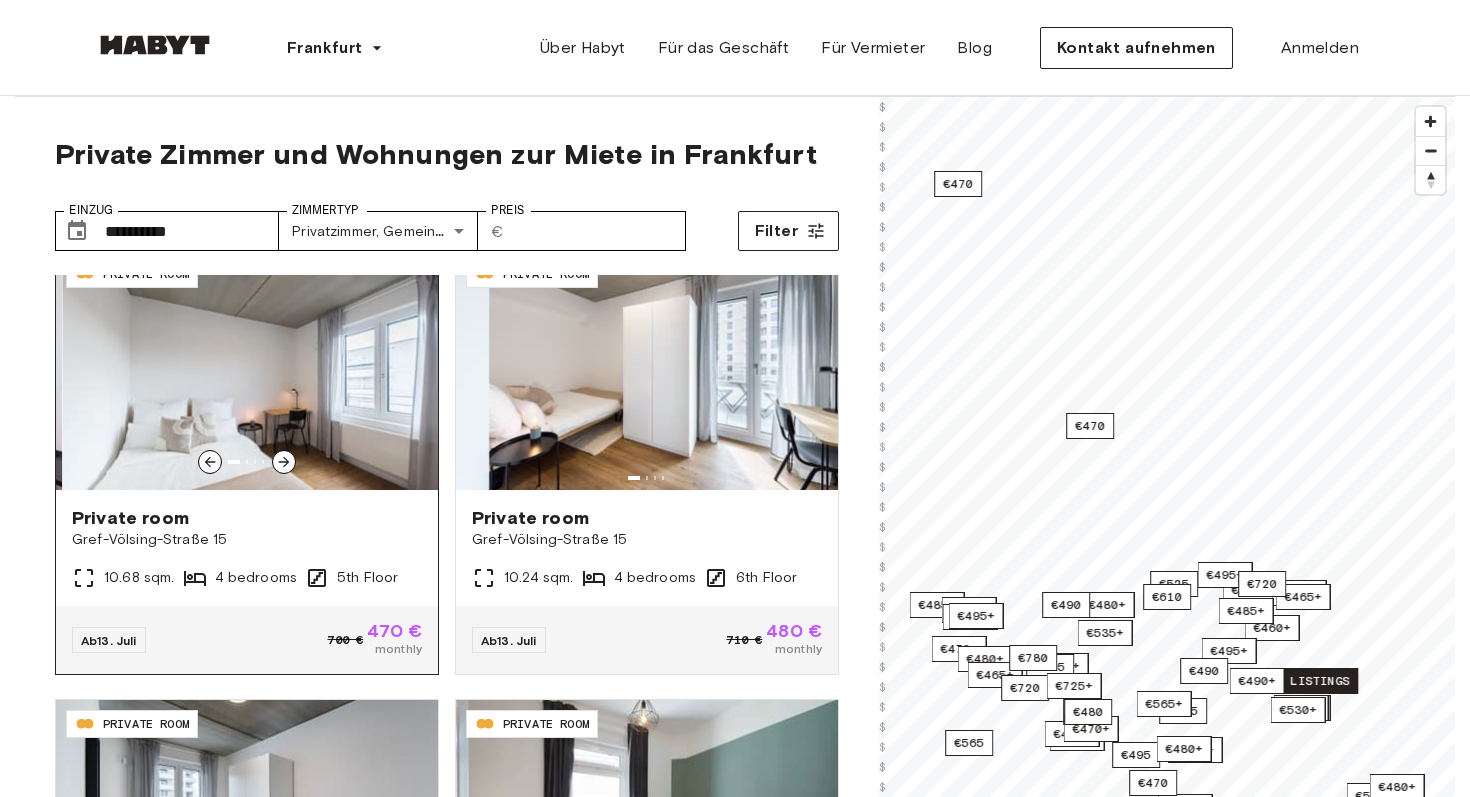 click 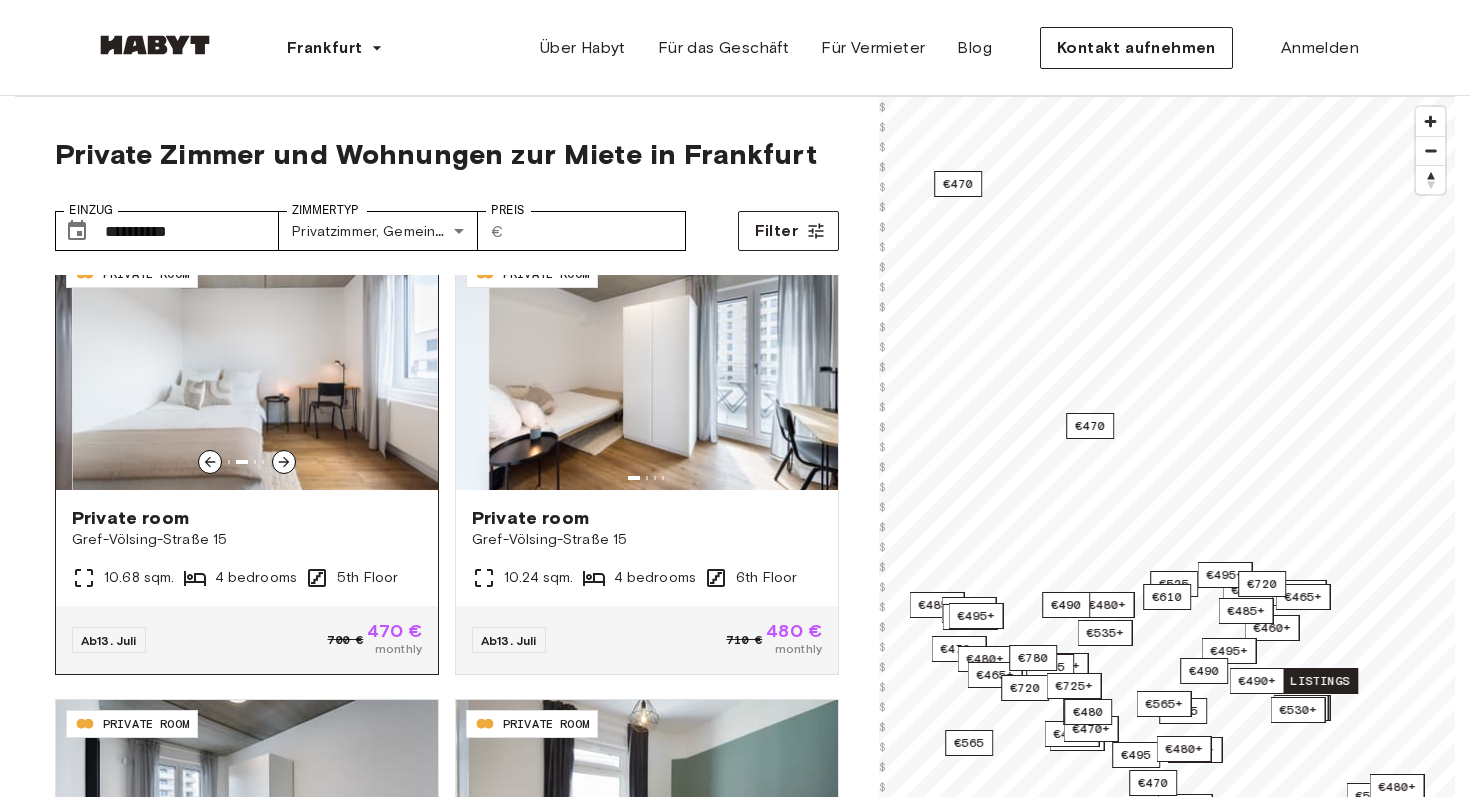 click 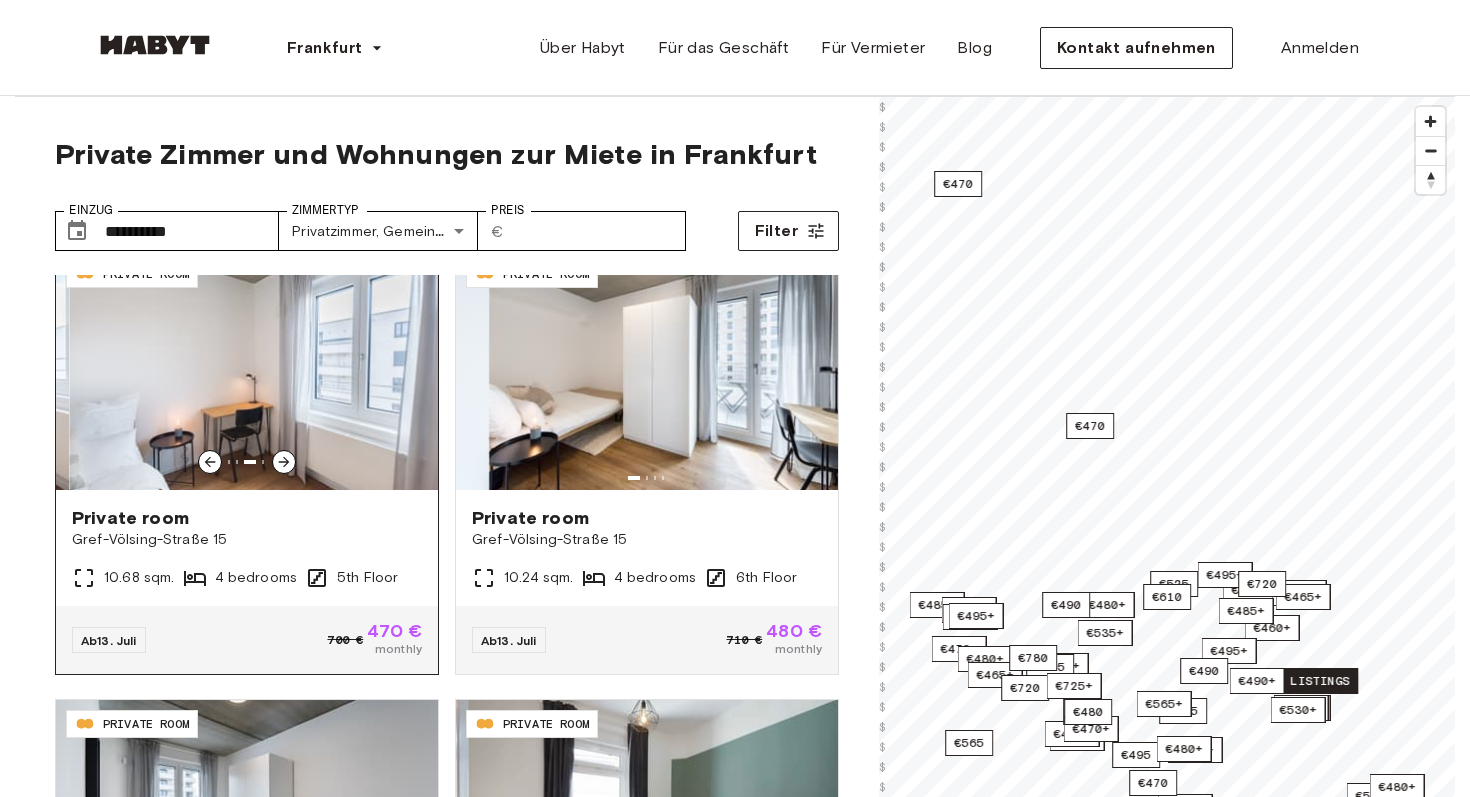 click 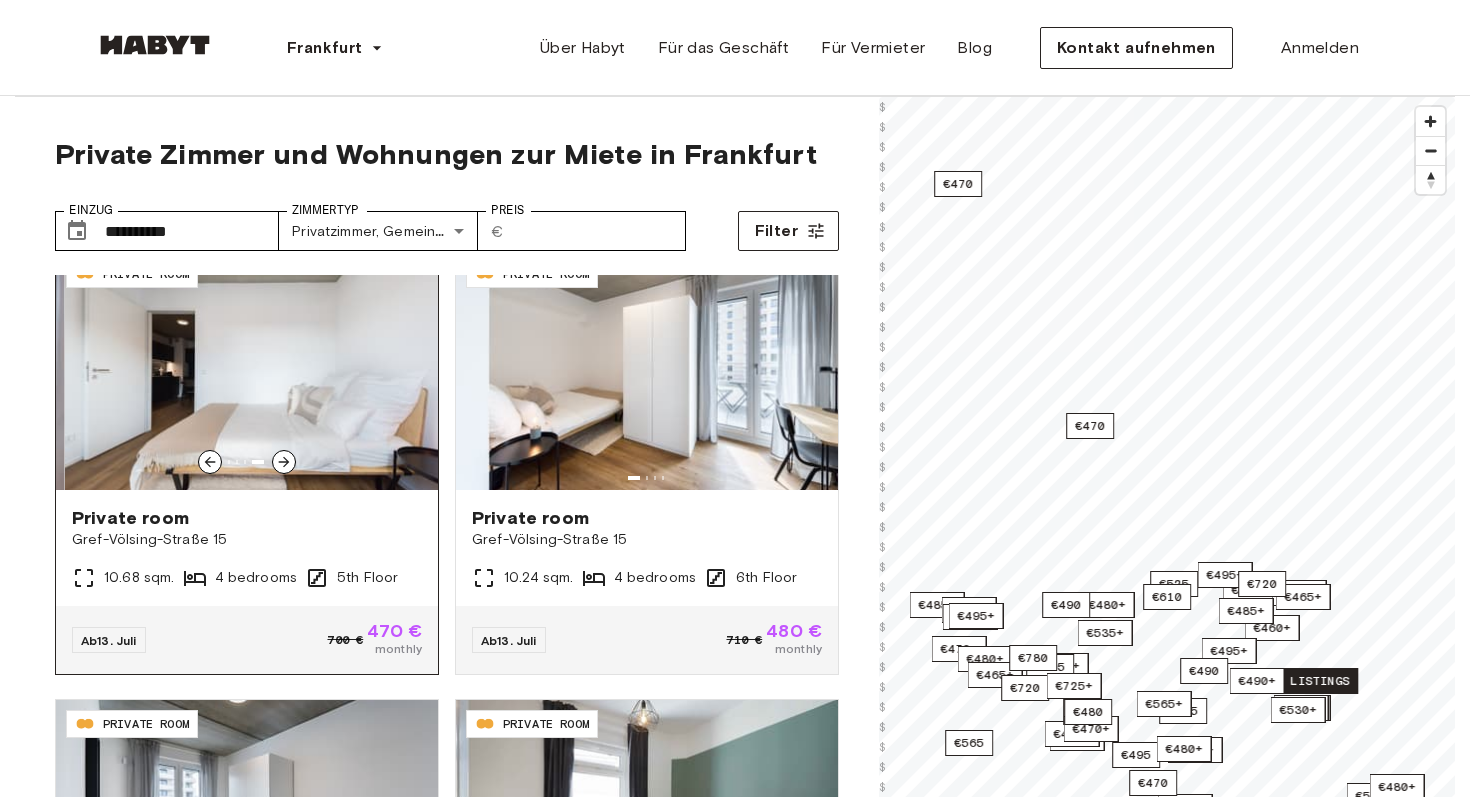 click 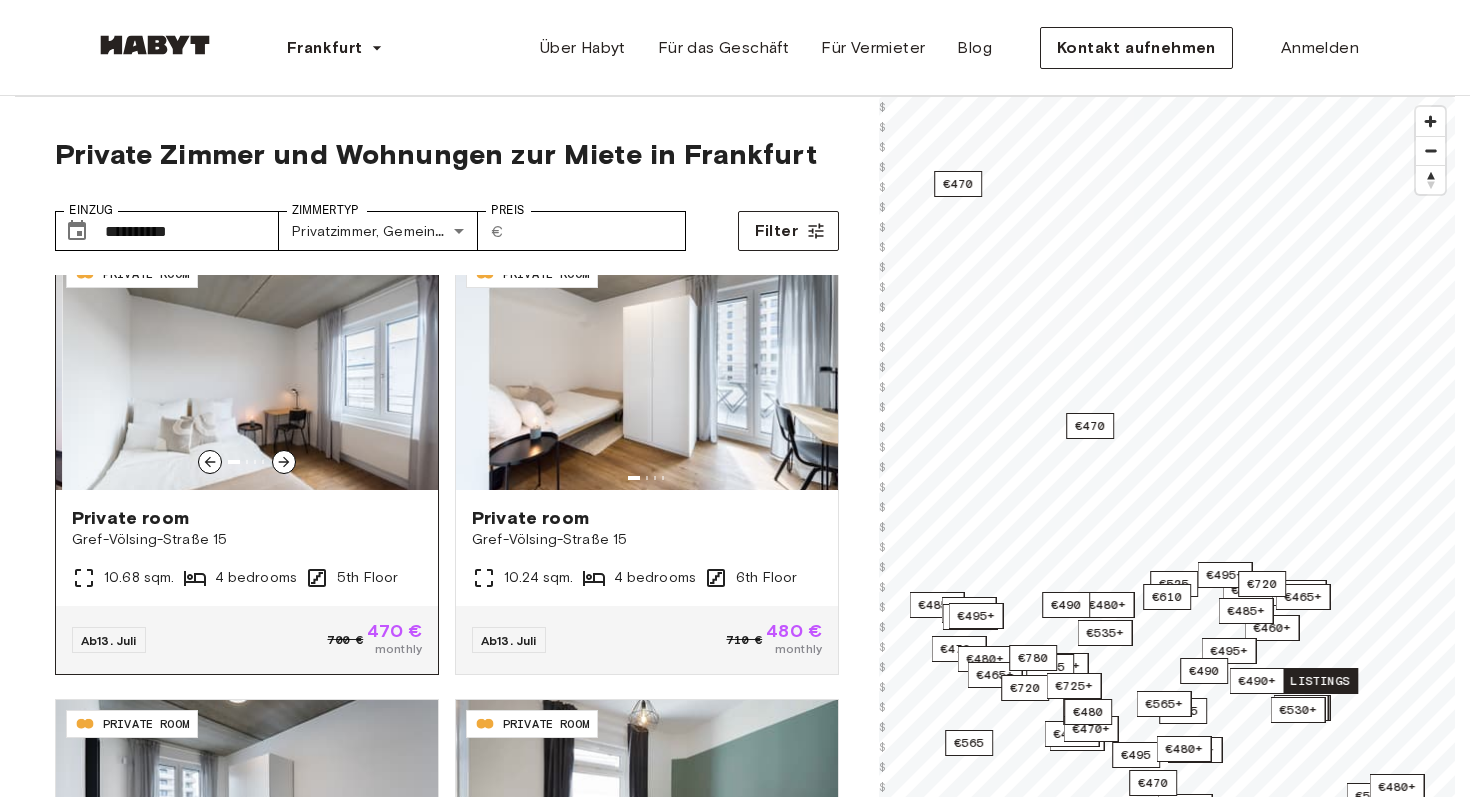 click 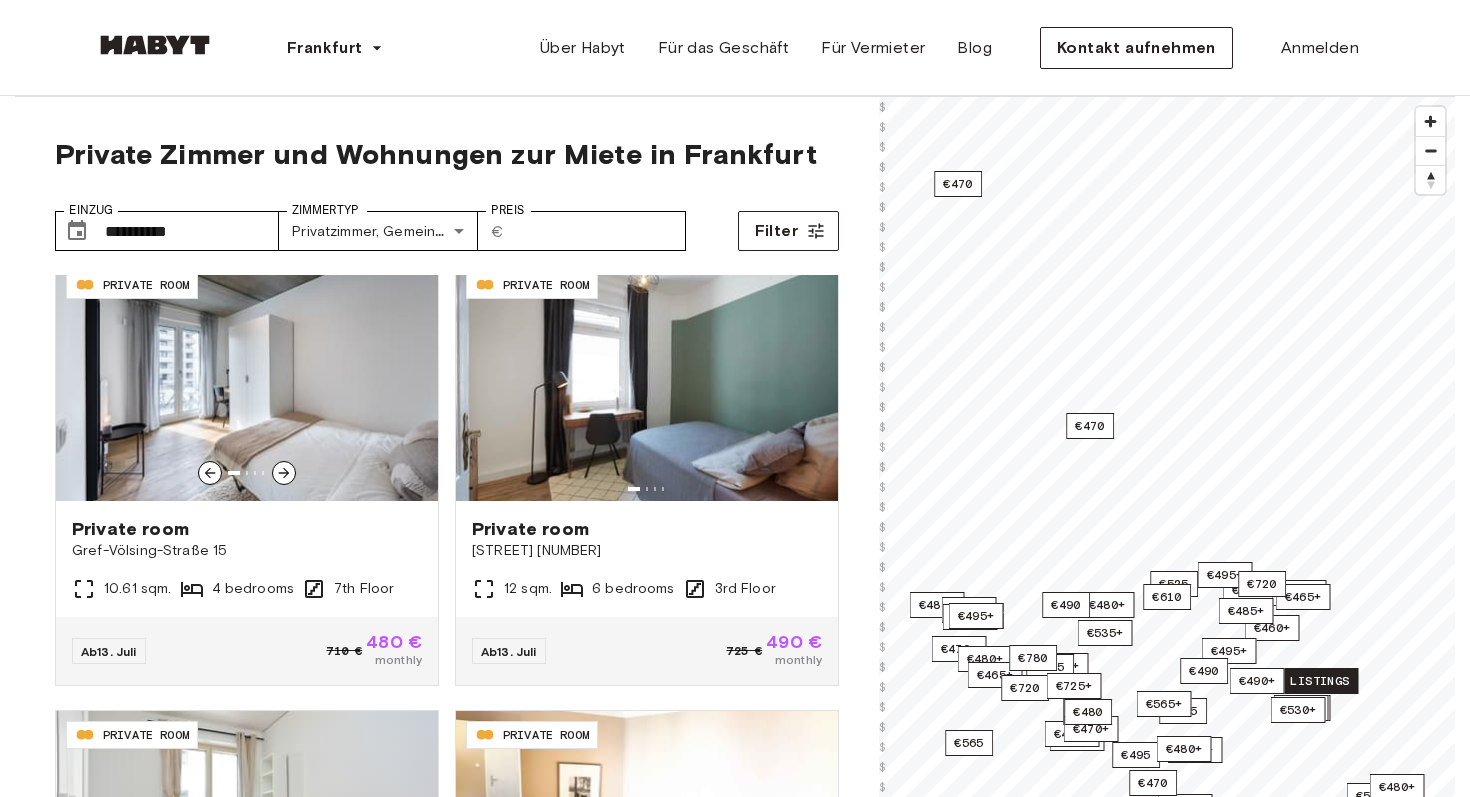 scroll, scrollTop: 1378, scrollLeft: 0, axis: vertical 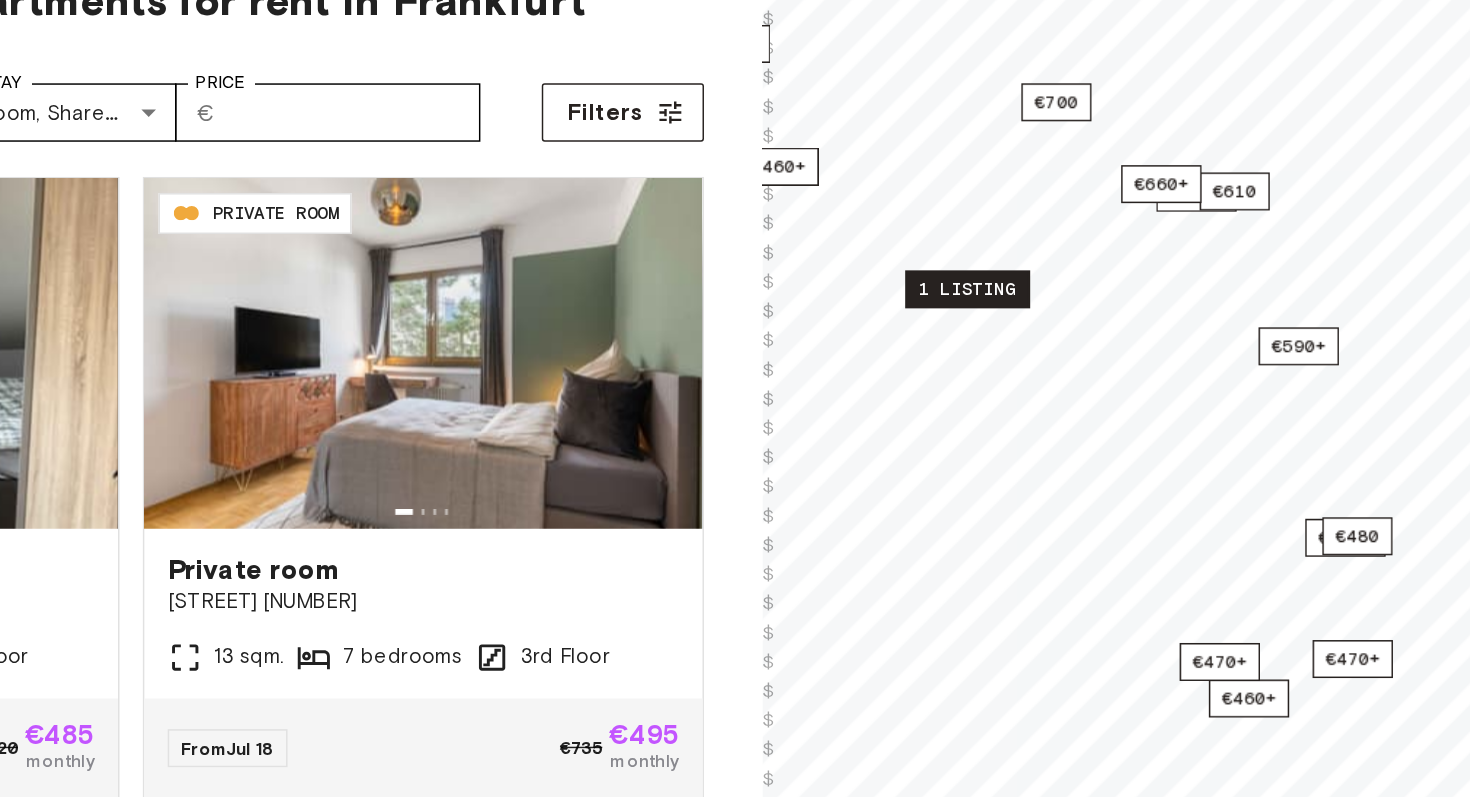 click on "1 listing" at bounding box center (1019, 352) 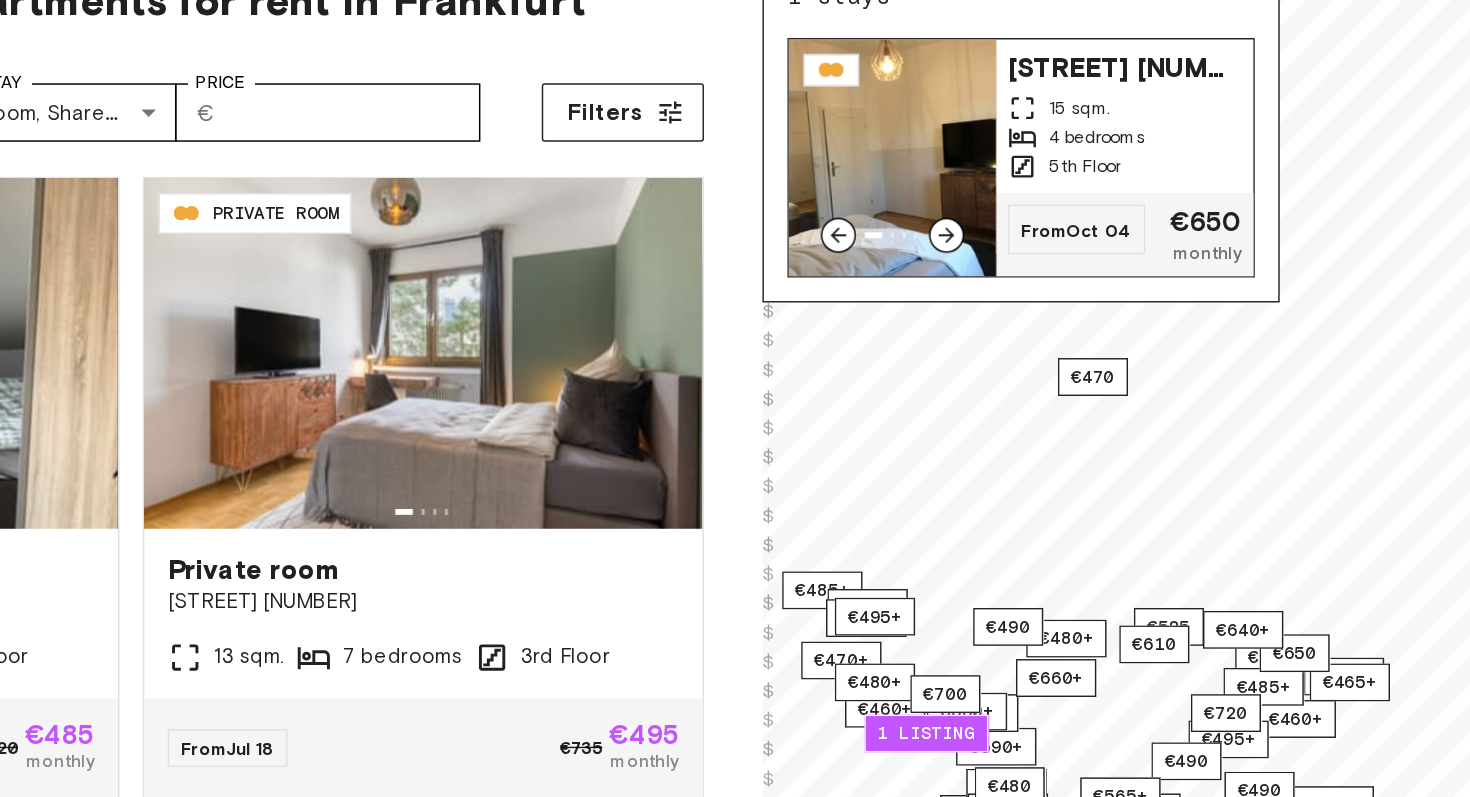 click 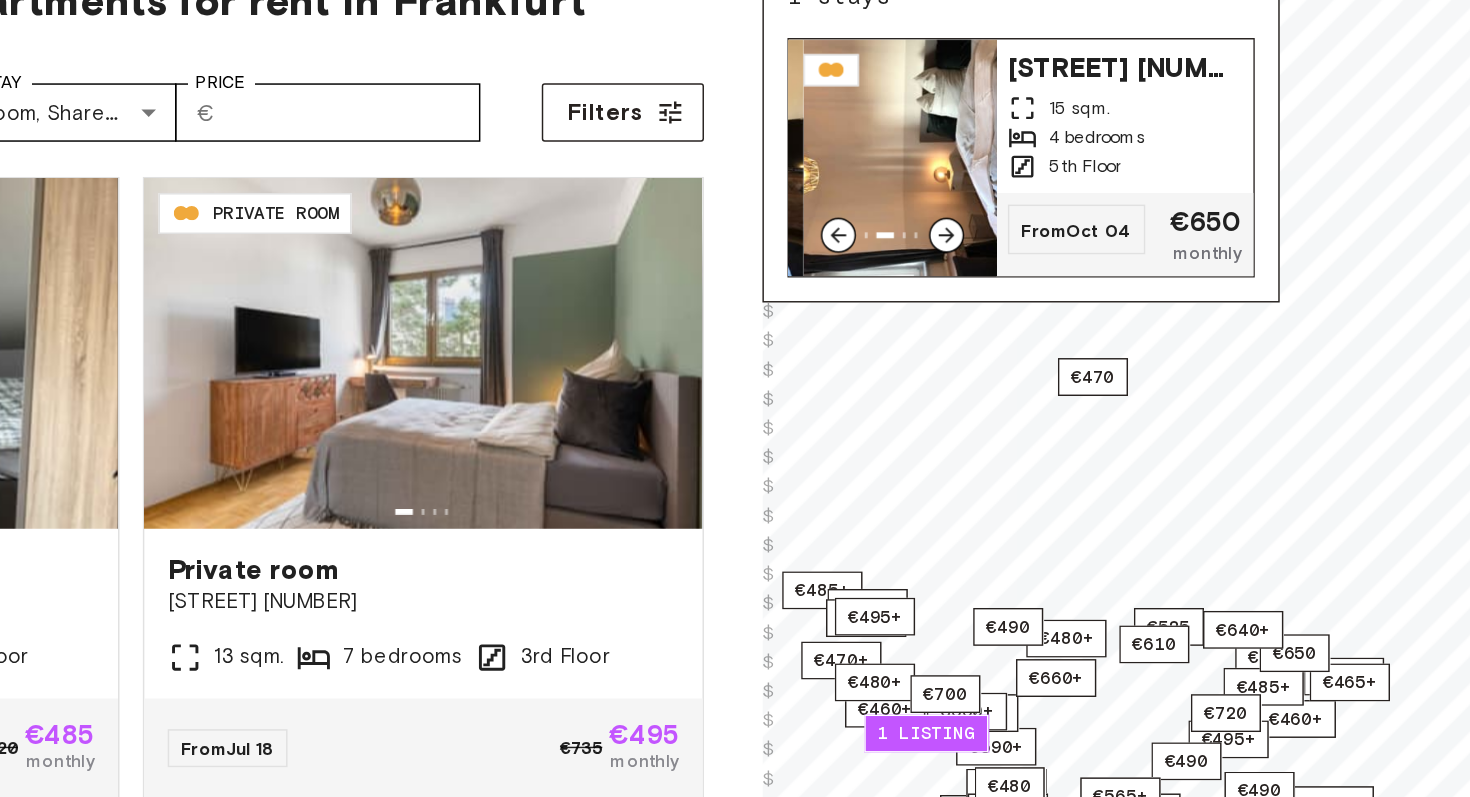 click 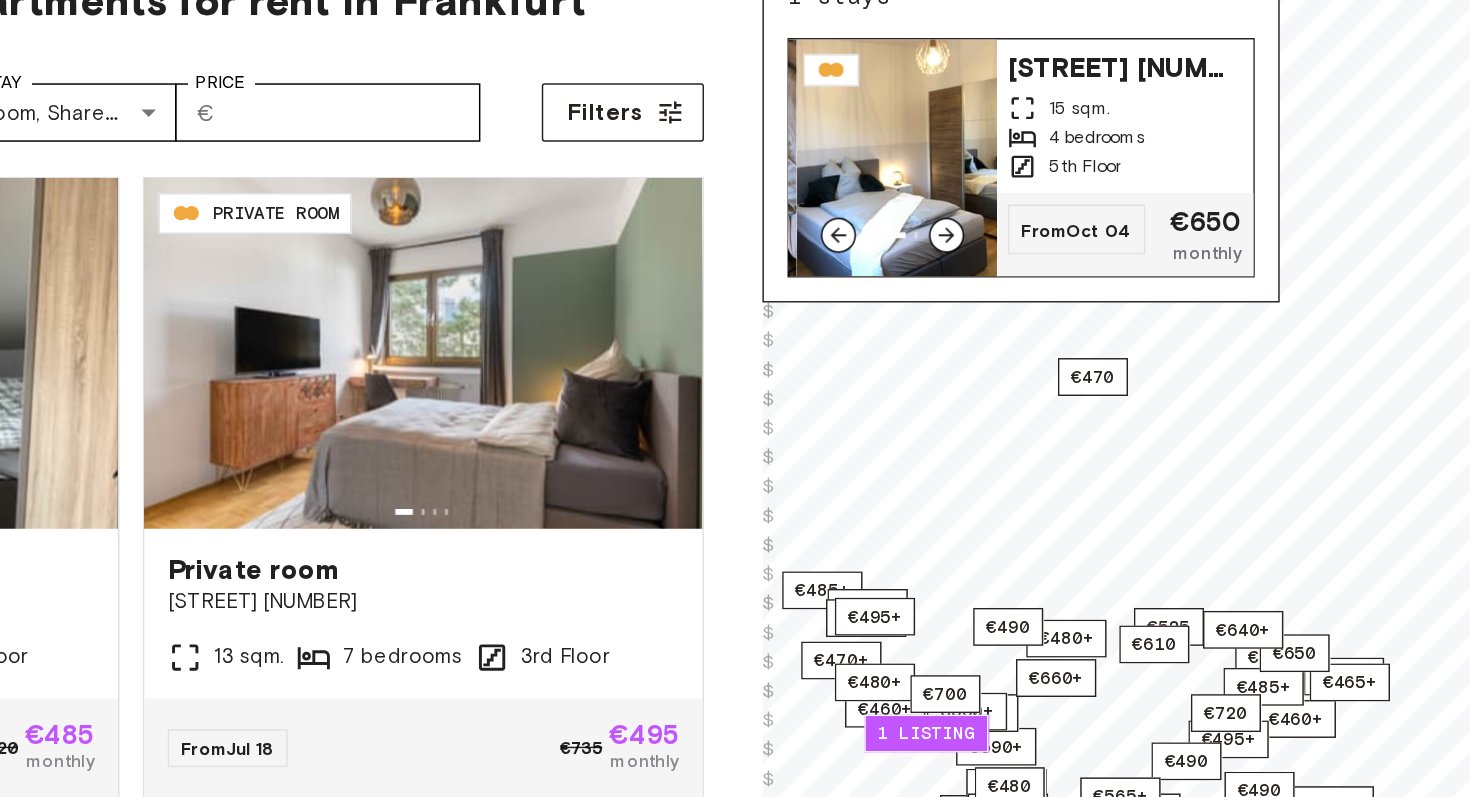 click 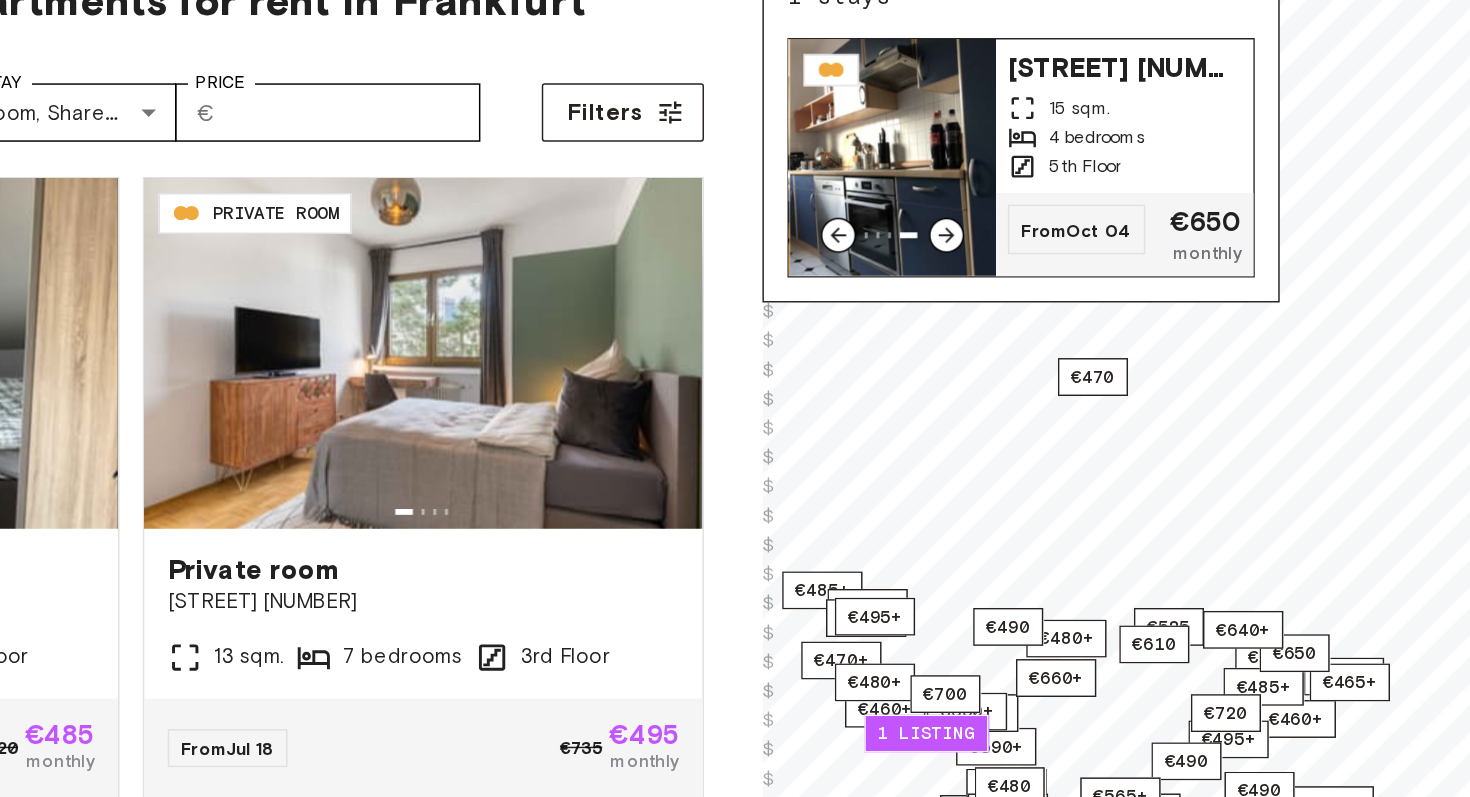 click 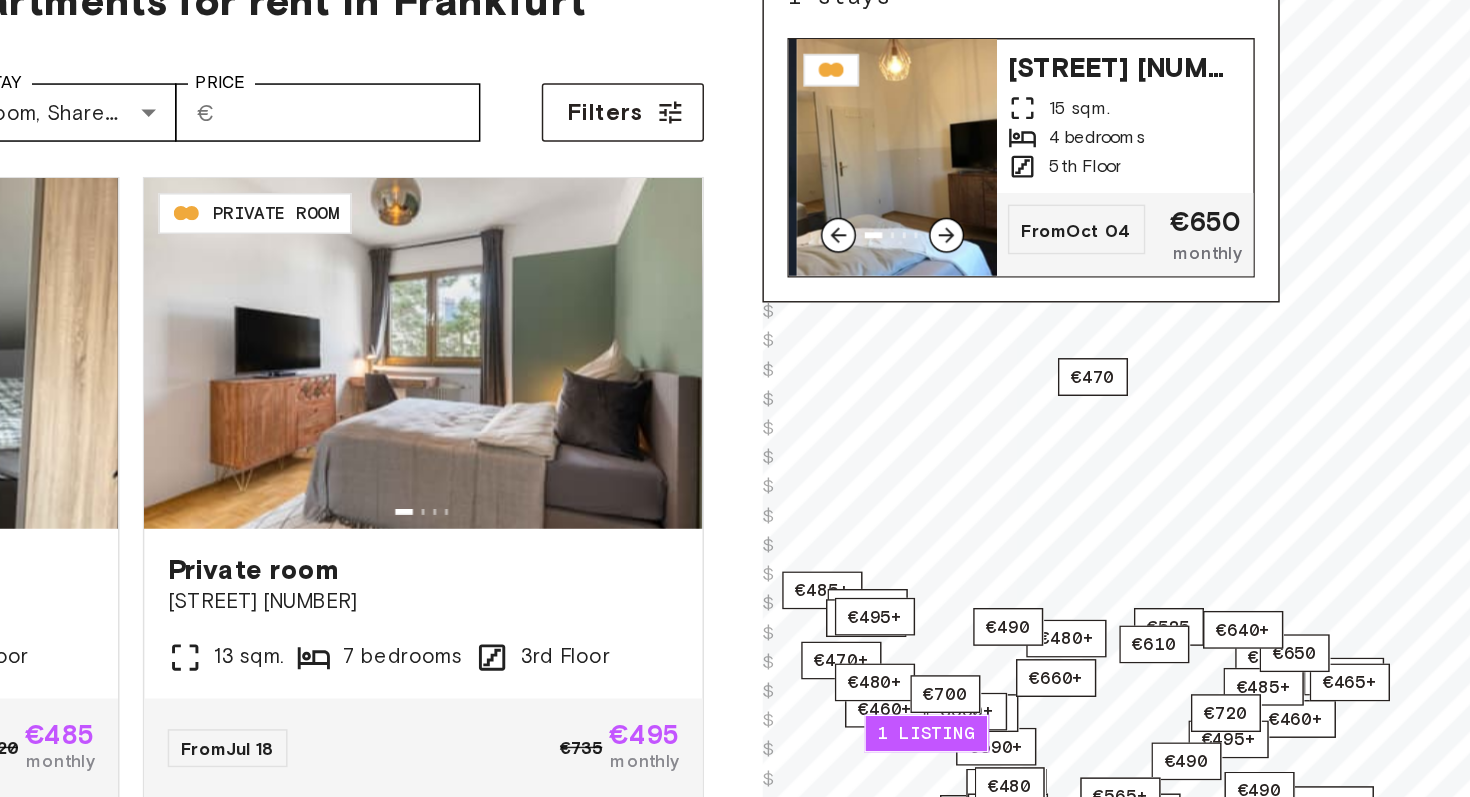 click 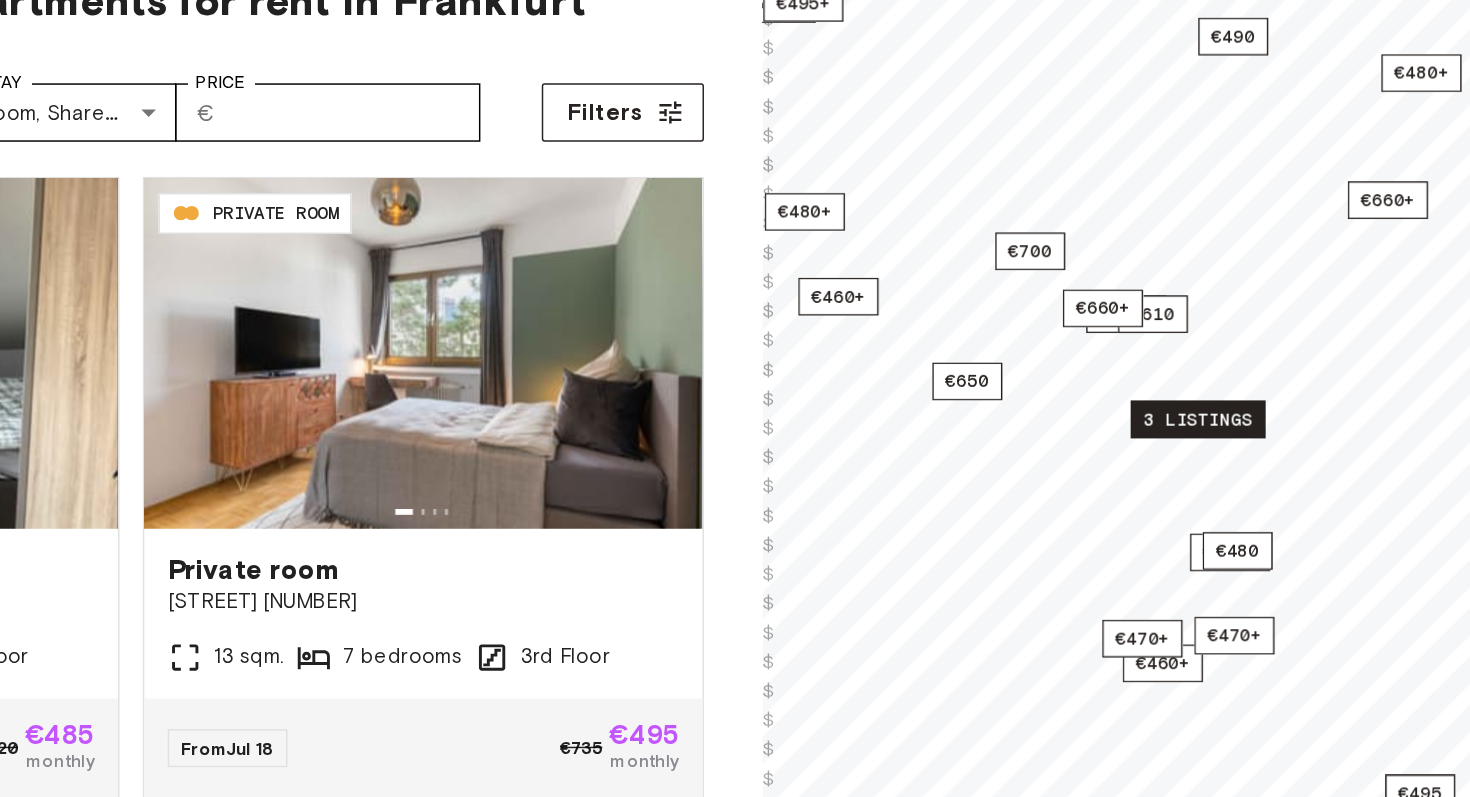 click on "3 listings" at bounding box center (1177, 441) 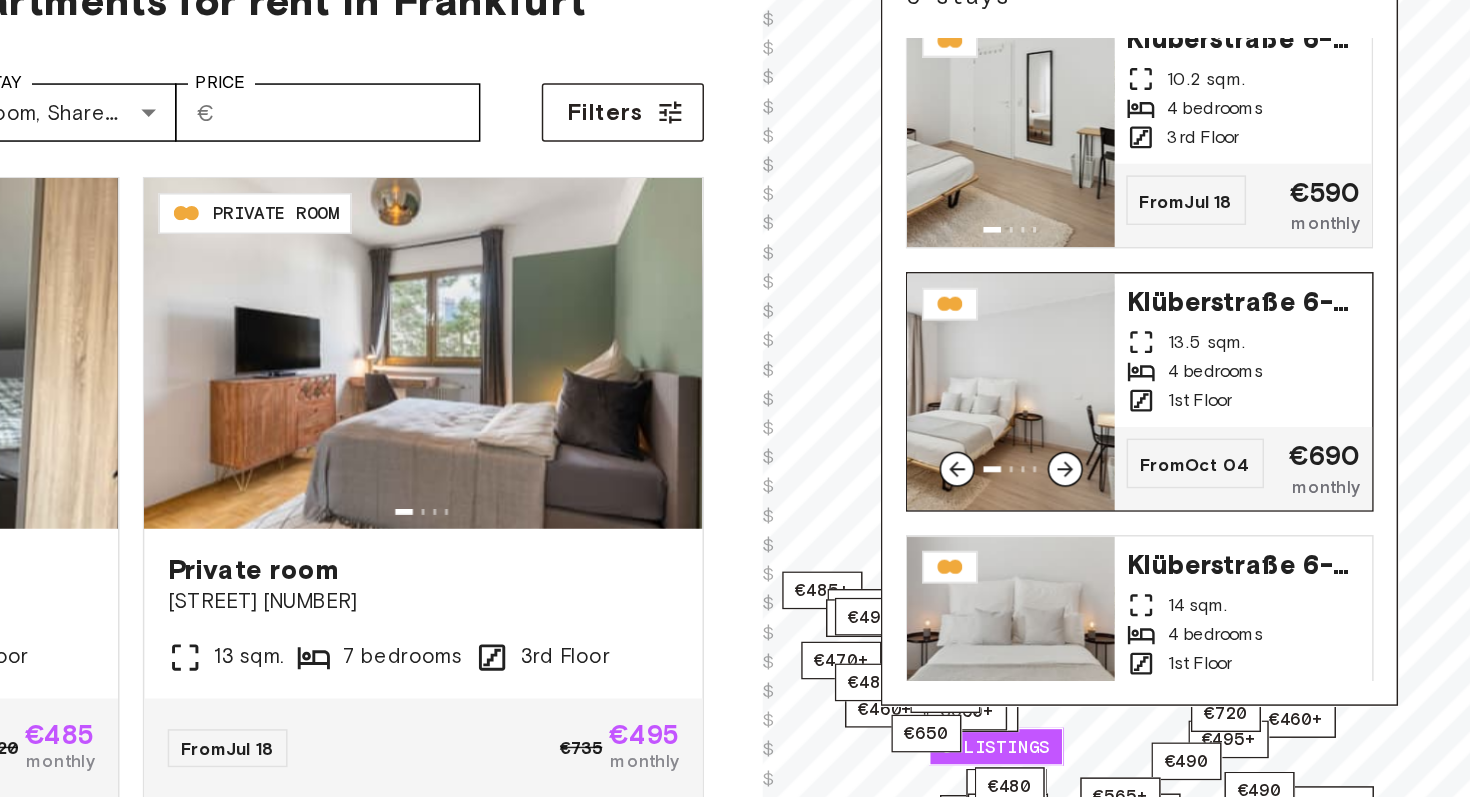 scroll, scrollTop: 0, scrollLeft: 0, axis: both 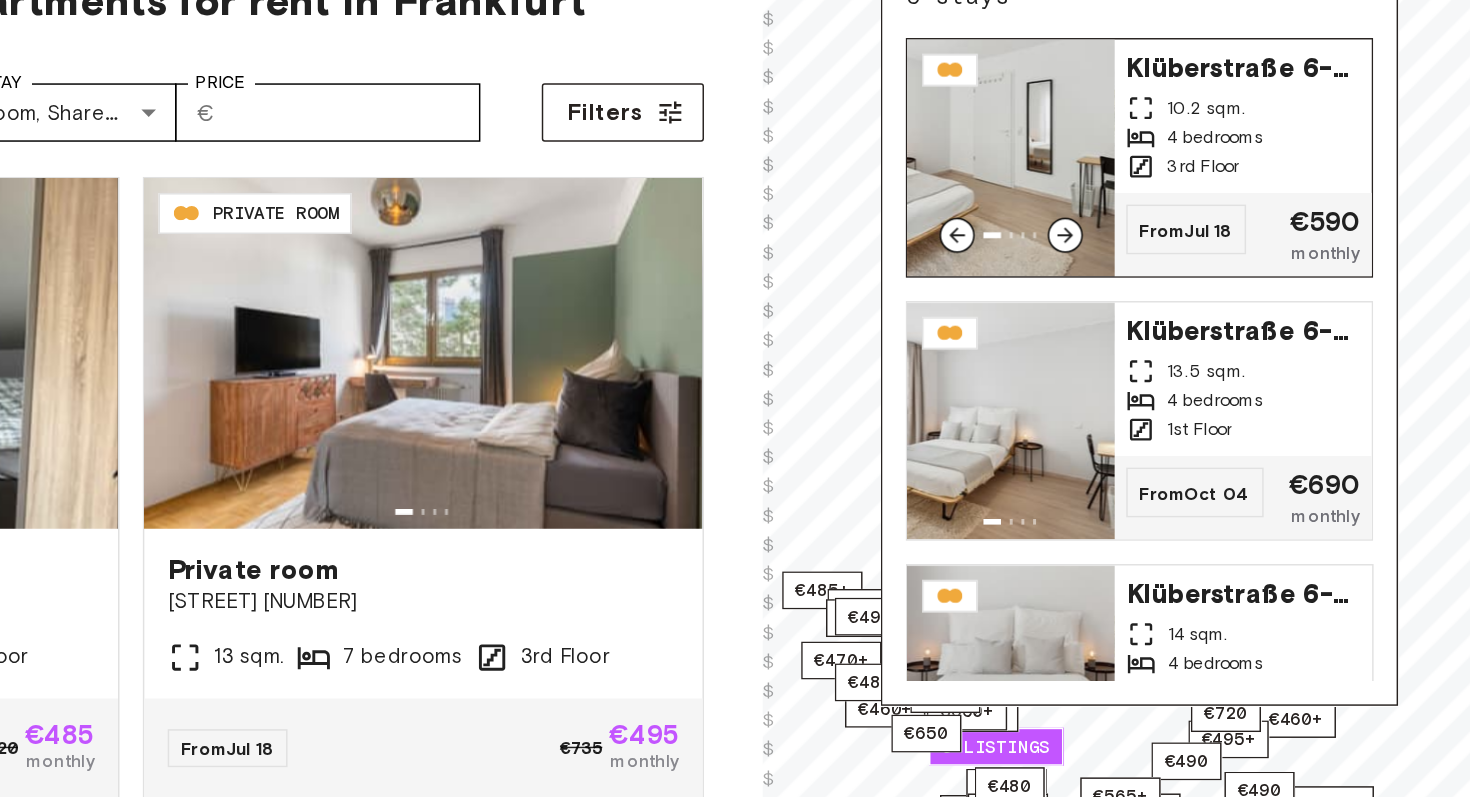 click 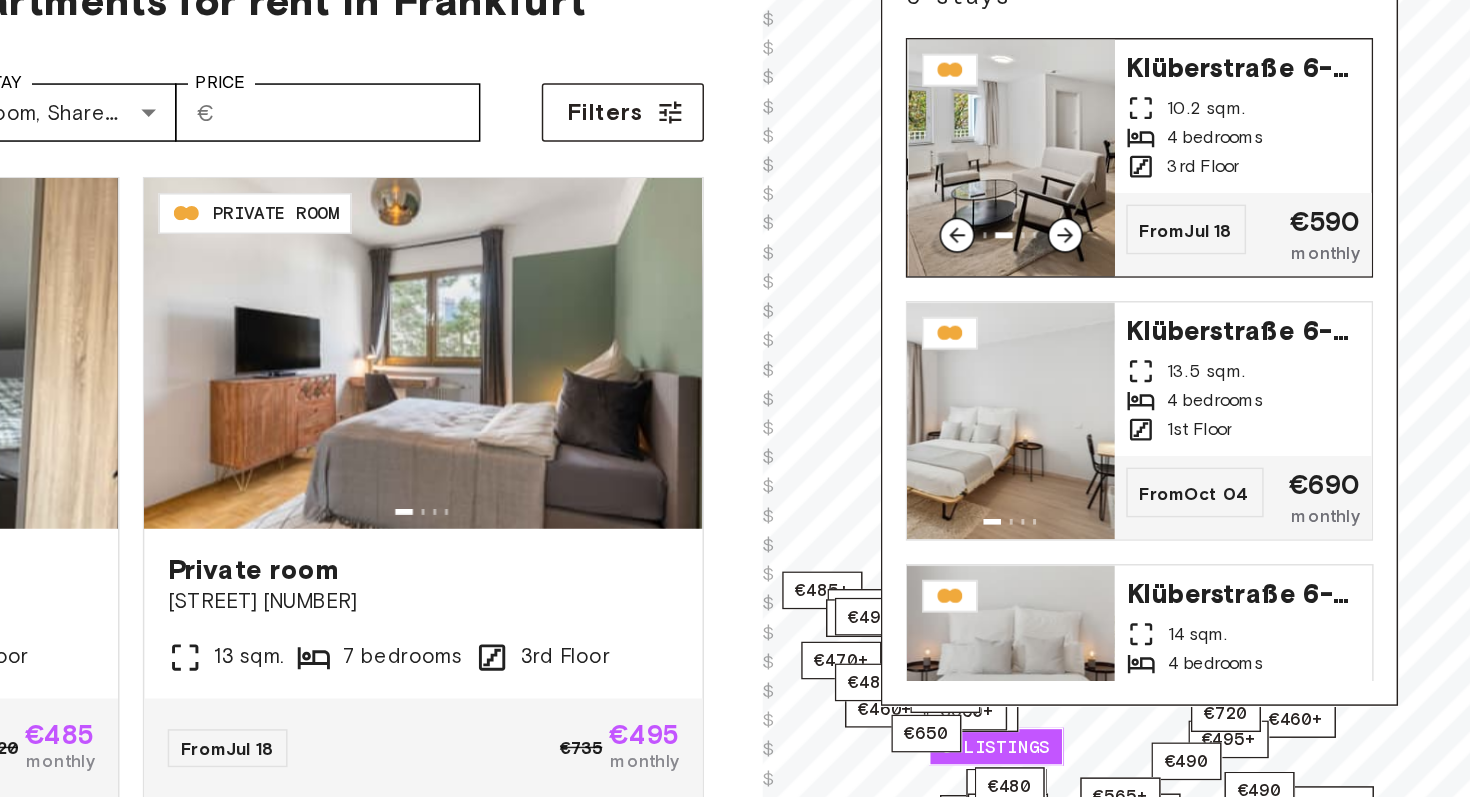 click 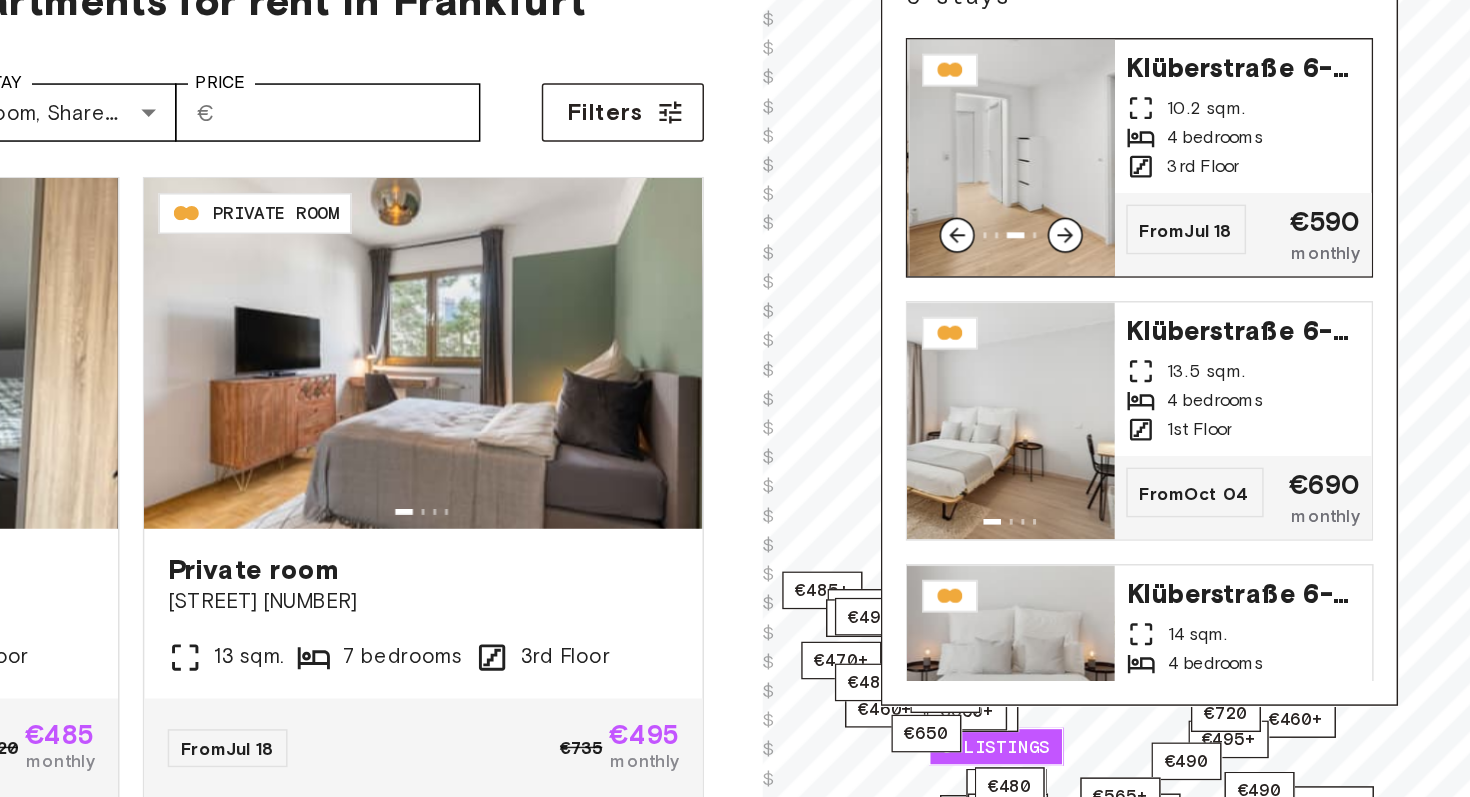 click 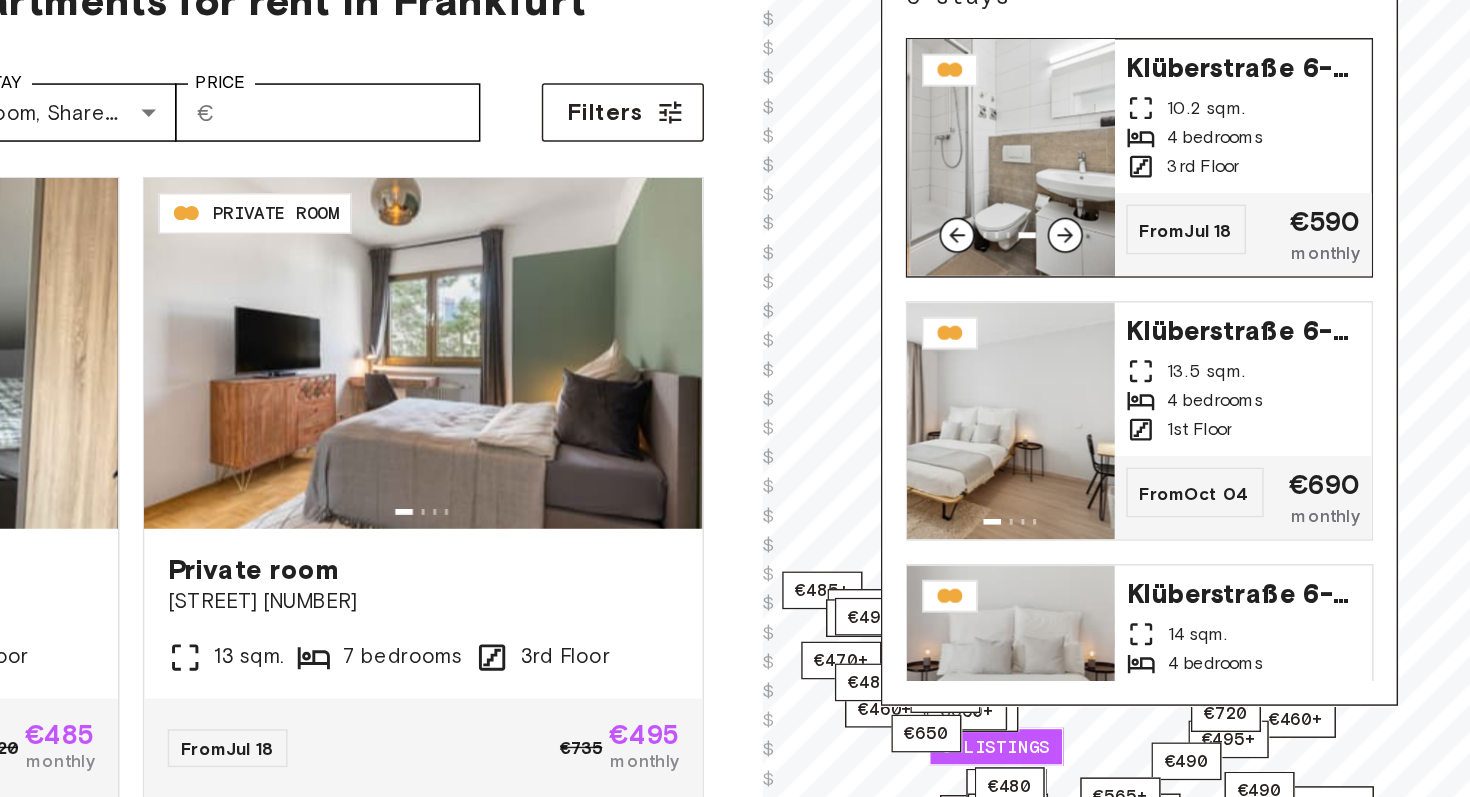 click 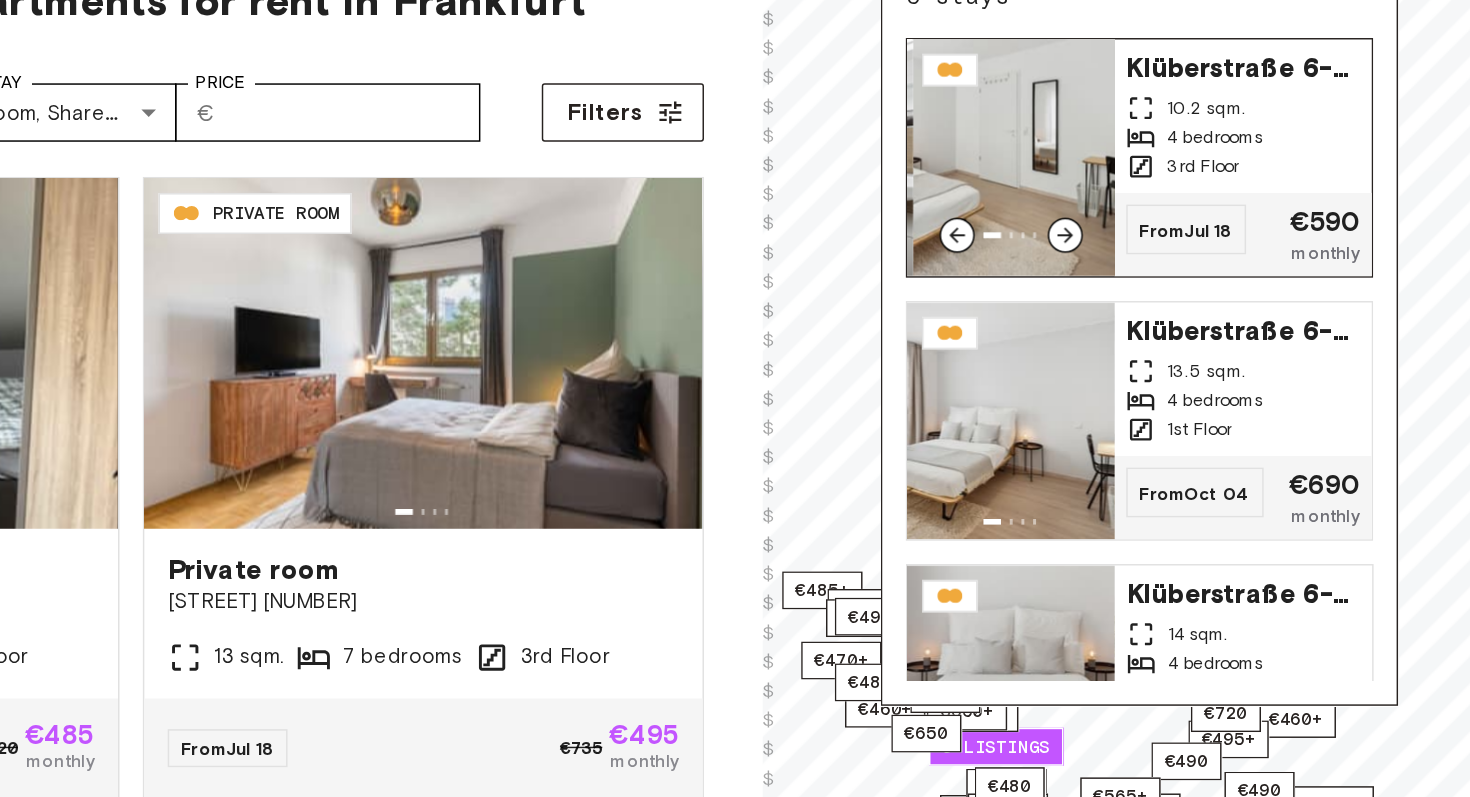 click 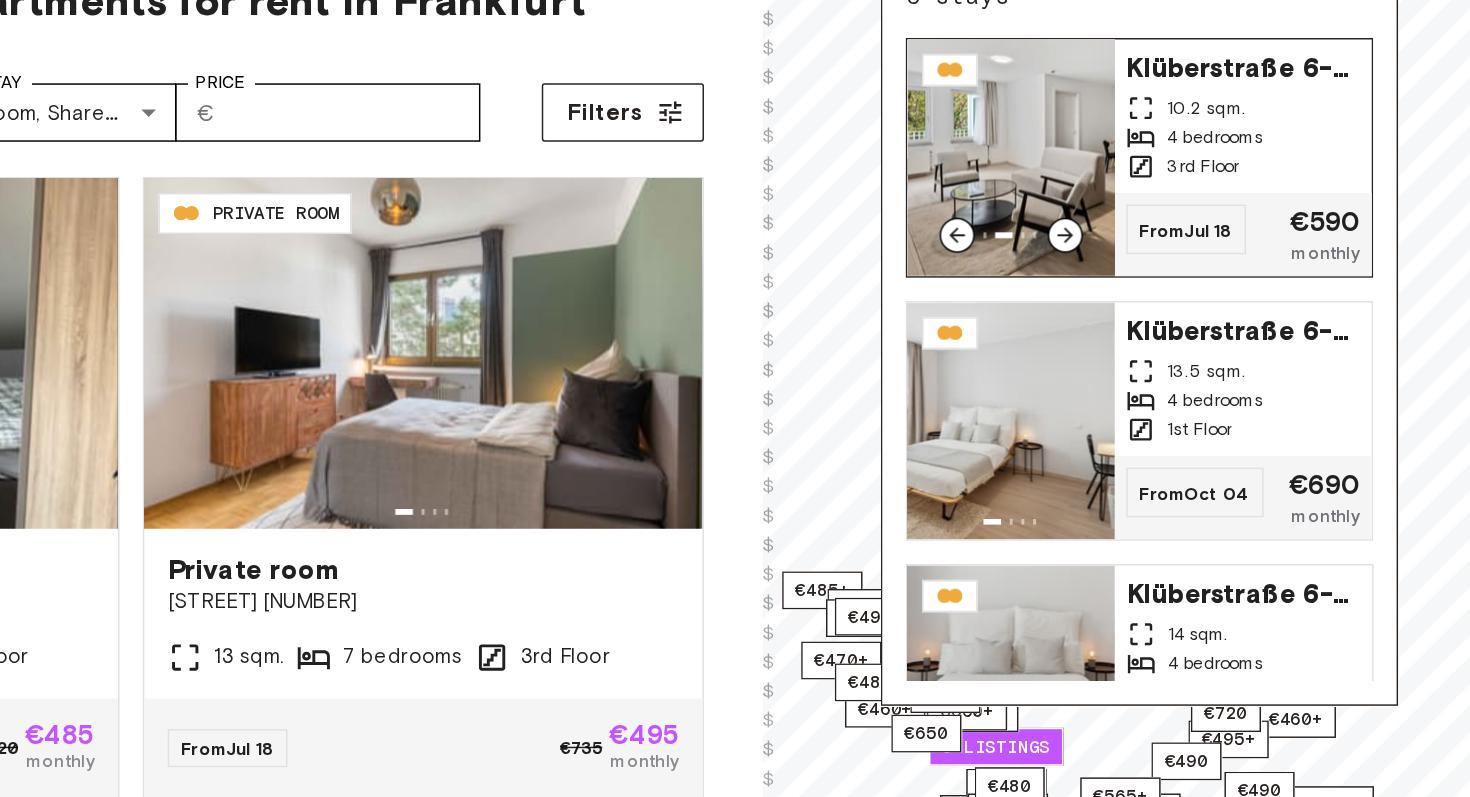 click 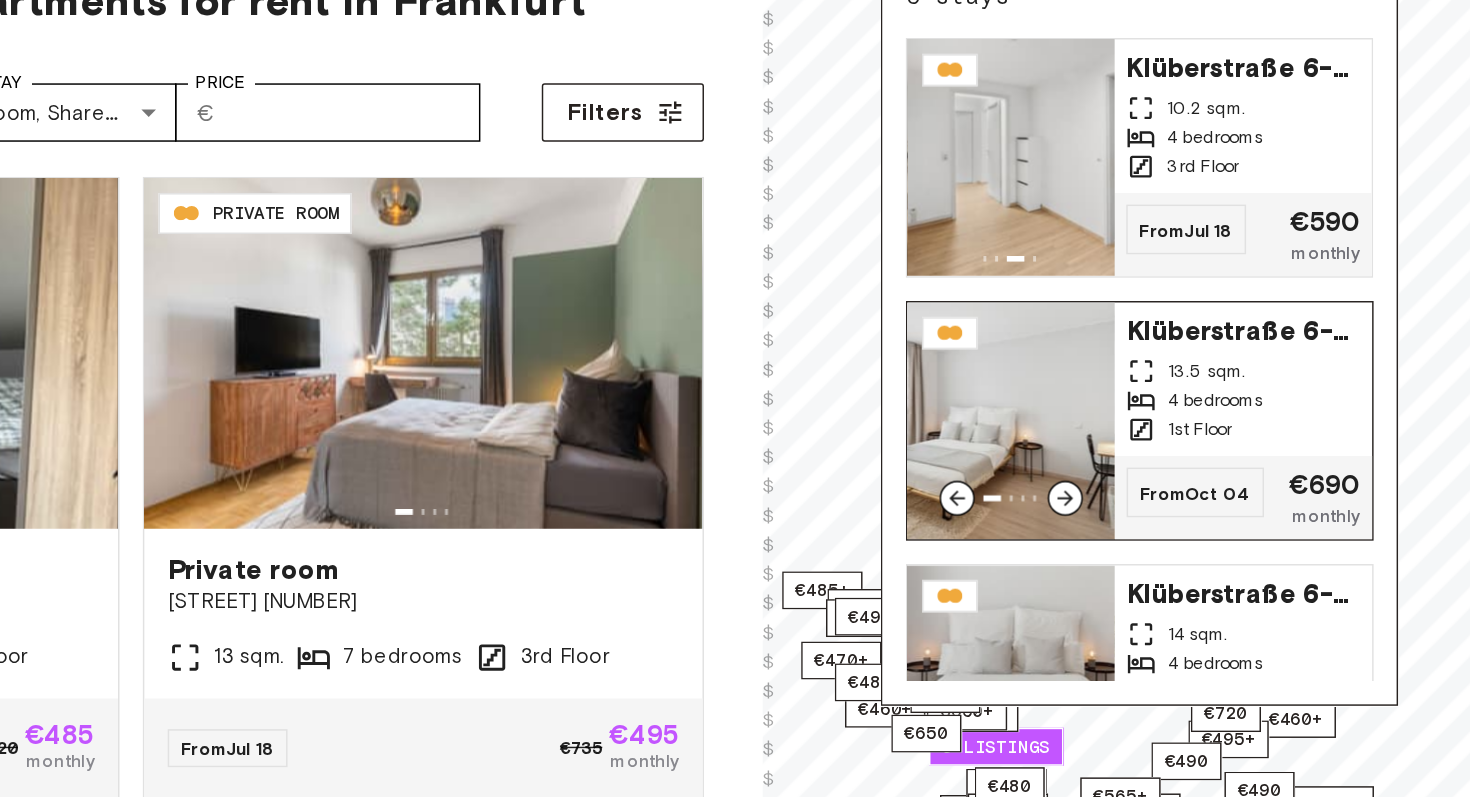 scroll, scrollTop: 83, scrollLeft: 0, axis: vertical 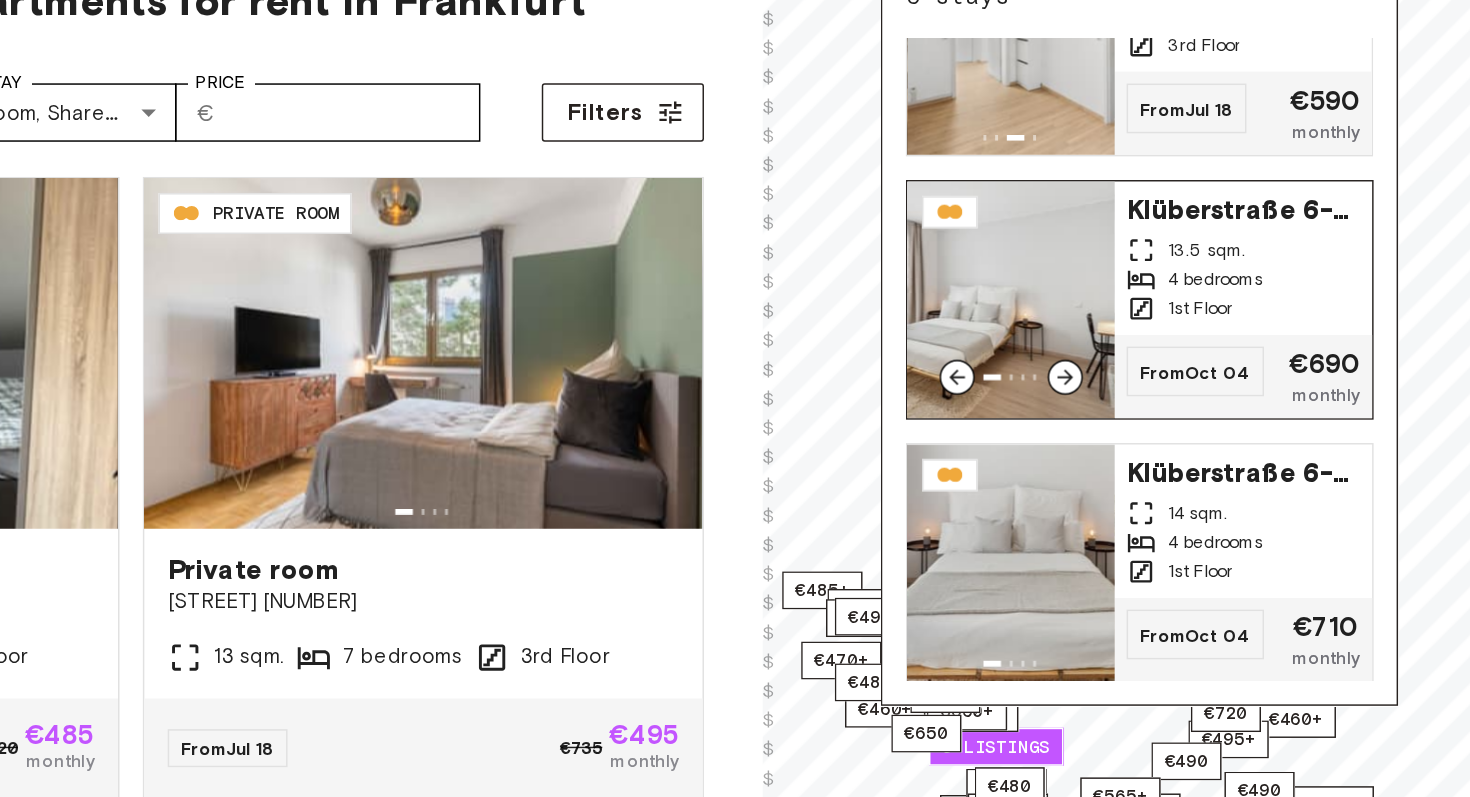 click 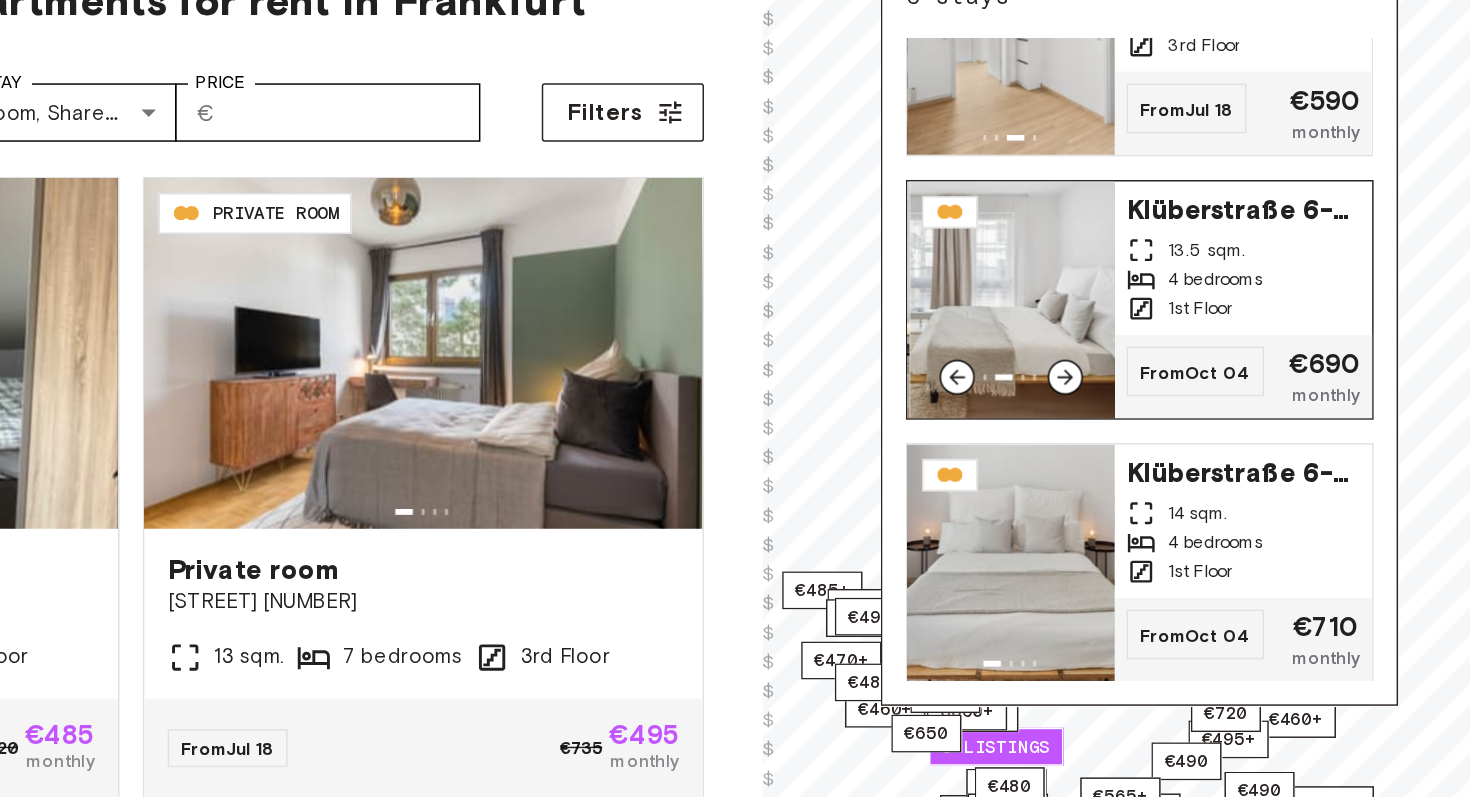 click 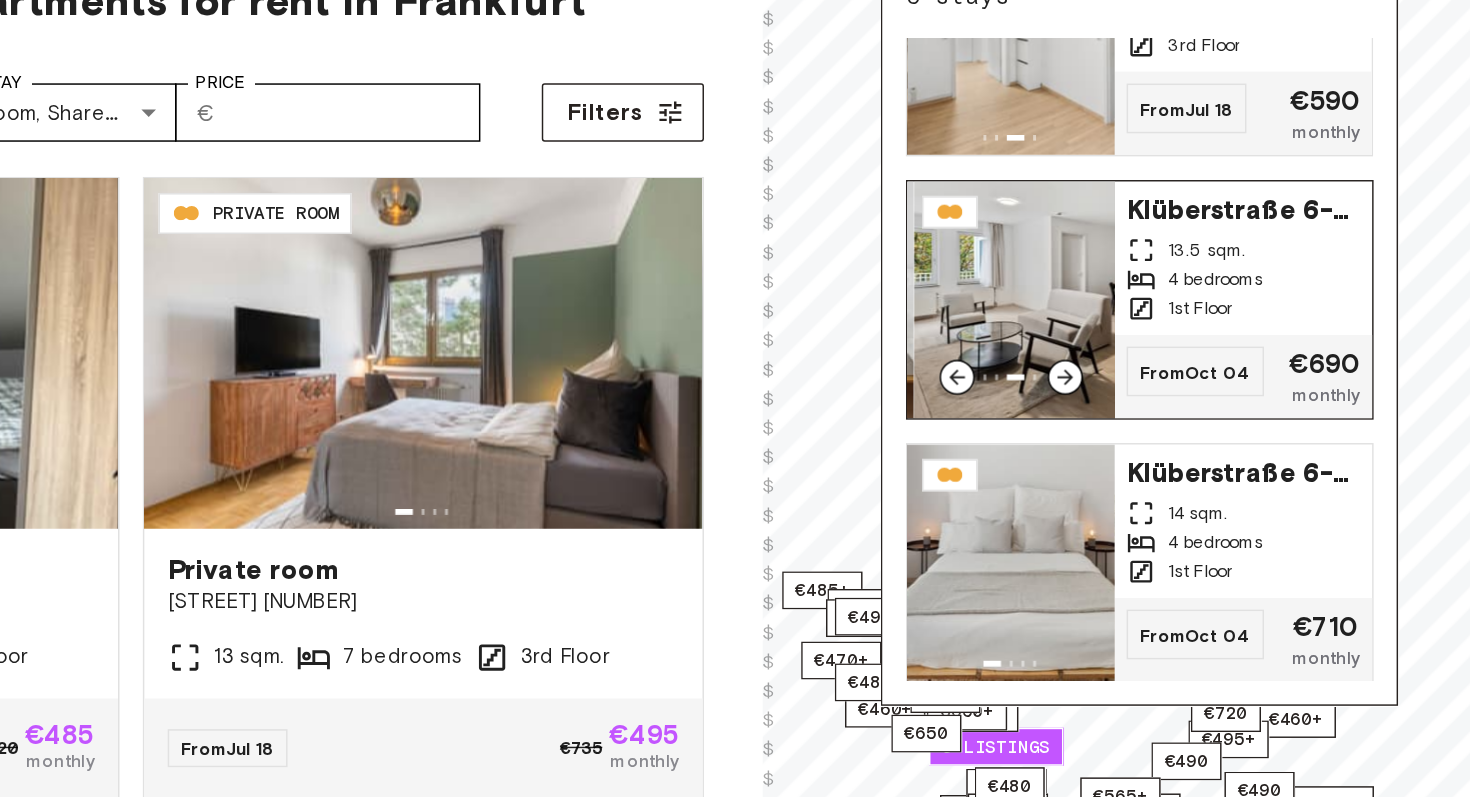 click 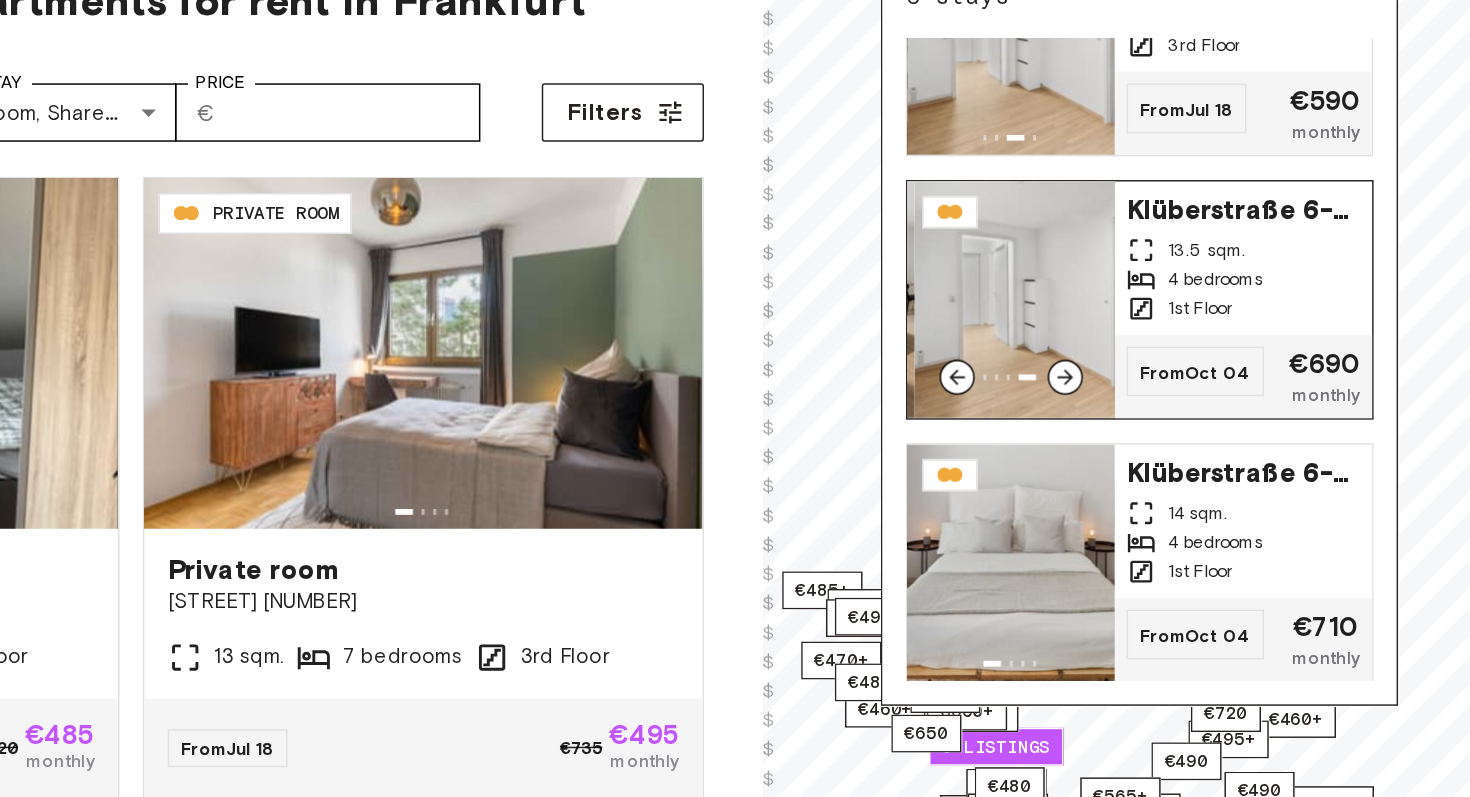 click 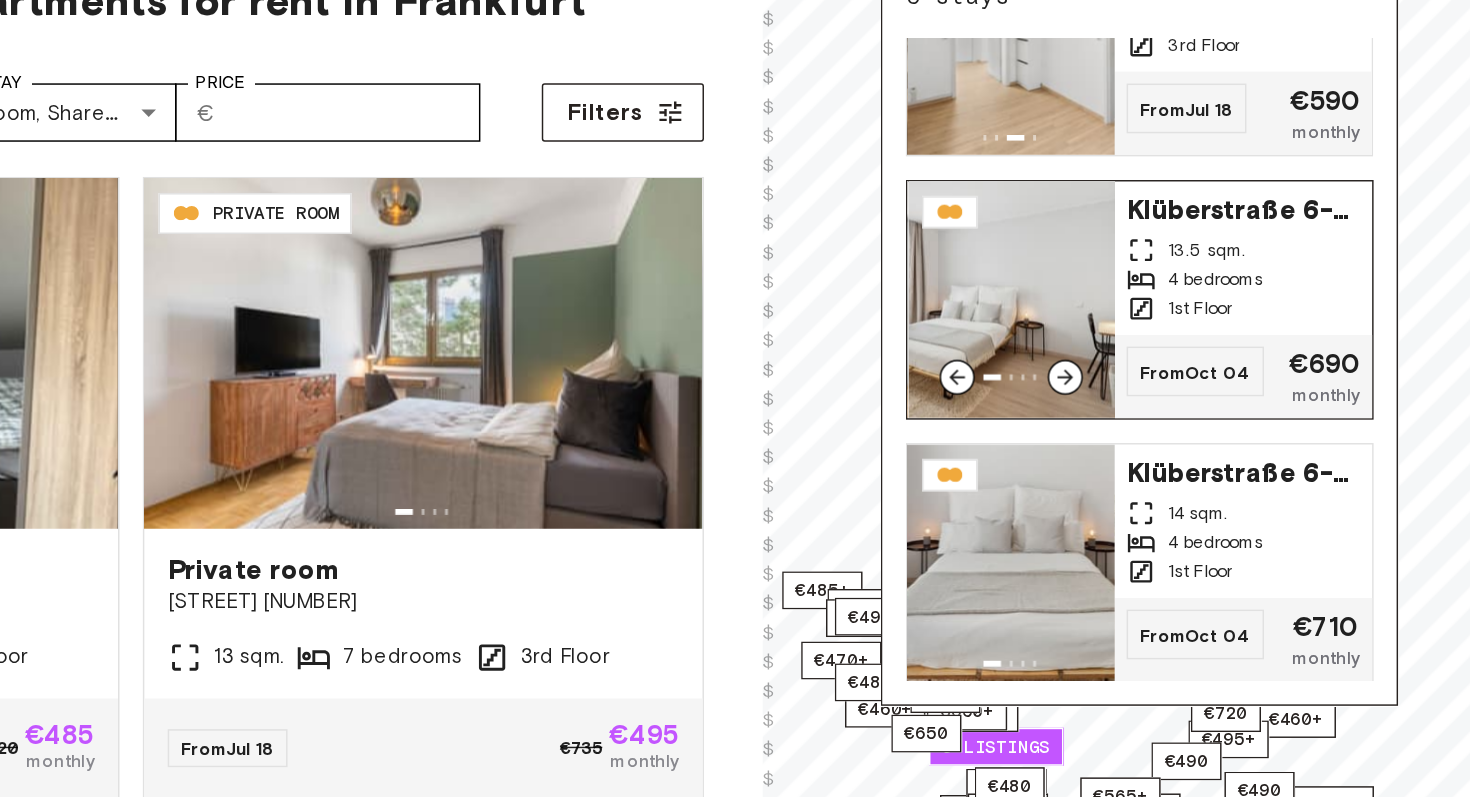 click 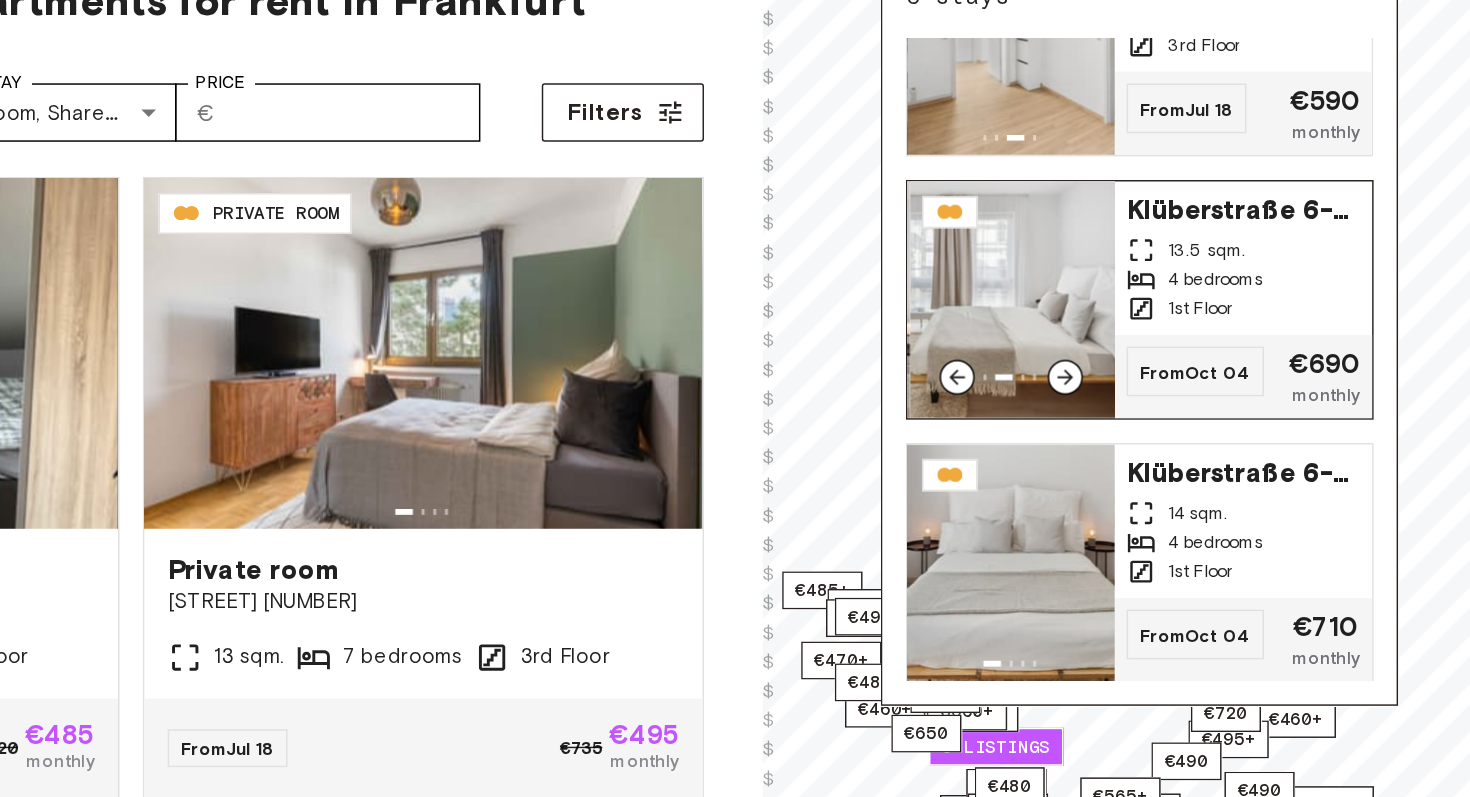 click 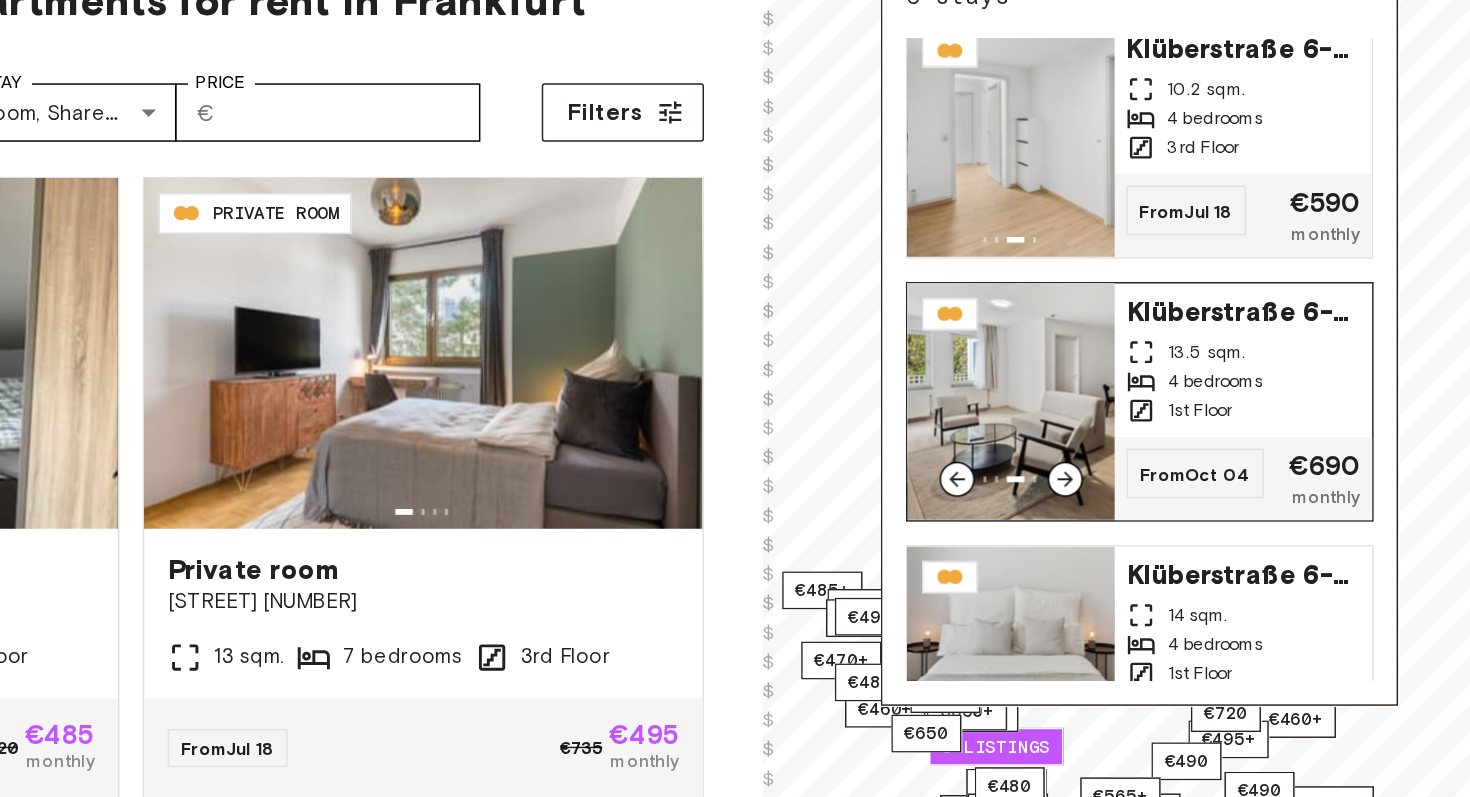 scroll, scrollTop: 0, scrollLeft: 0, axis: both 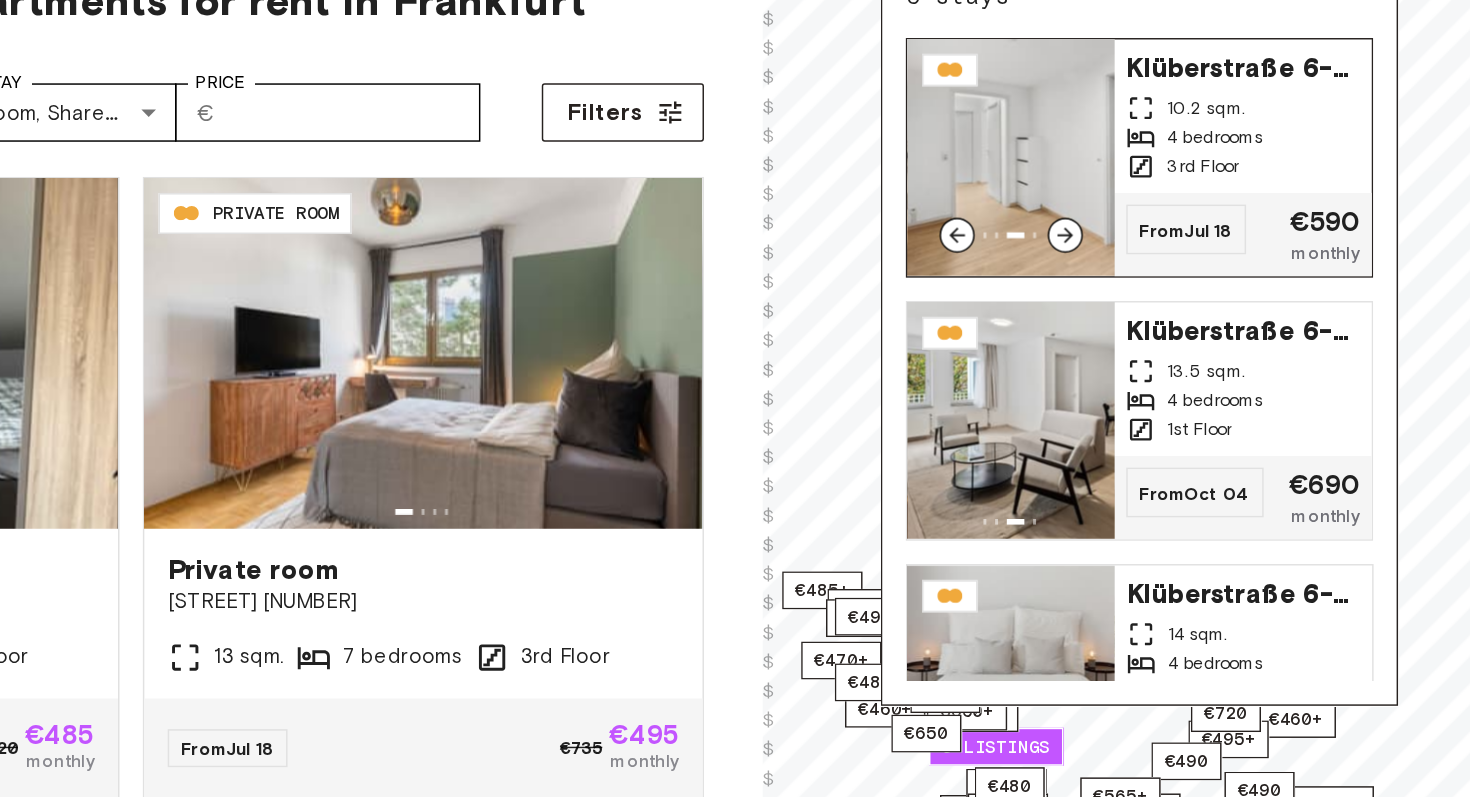 click at bounding box center [1049, 262] 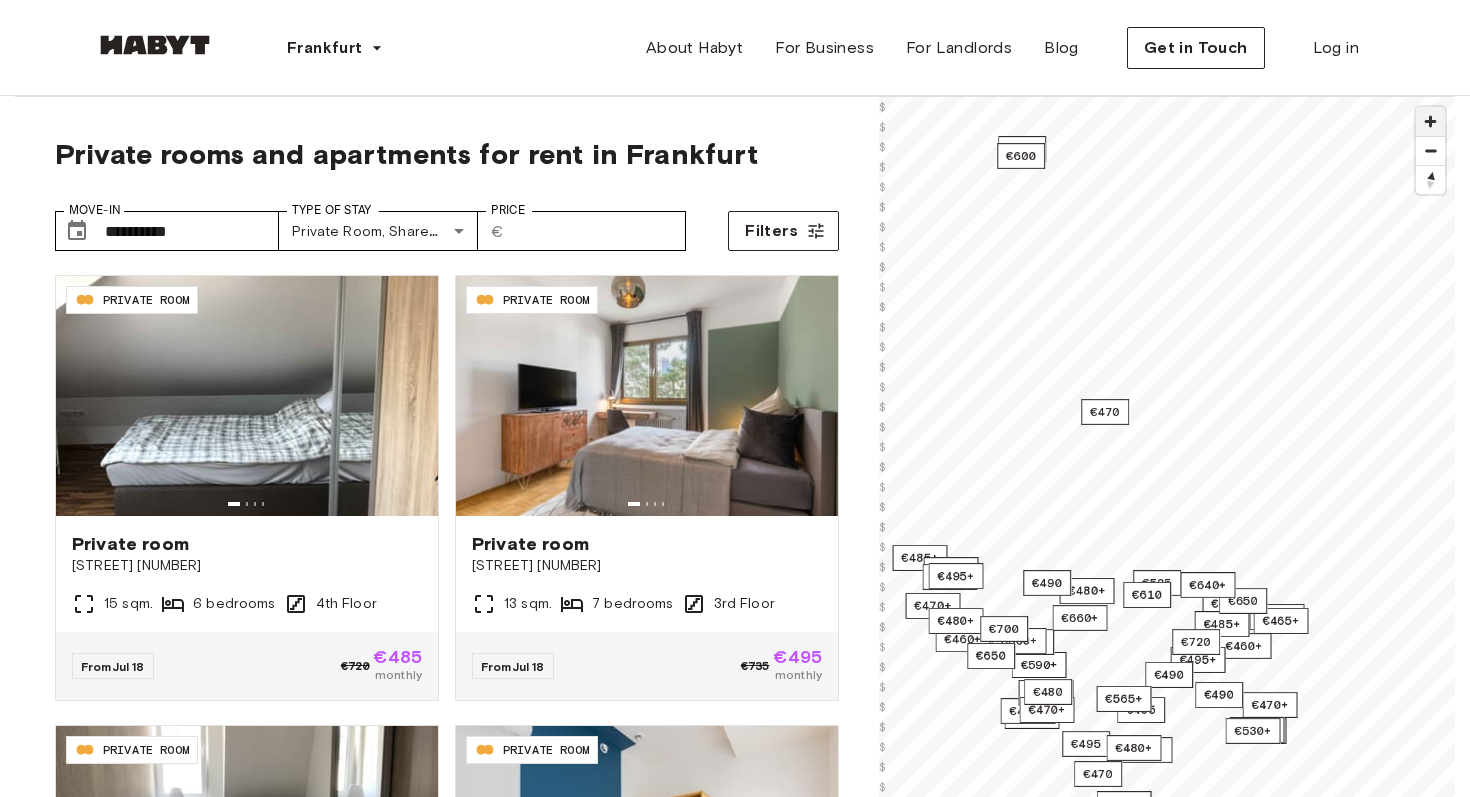click at bounding box center [1430, 121] 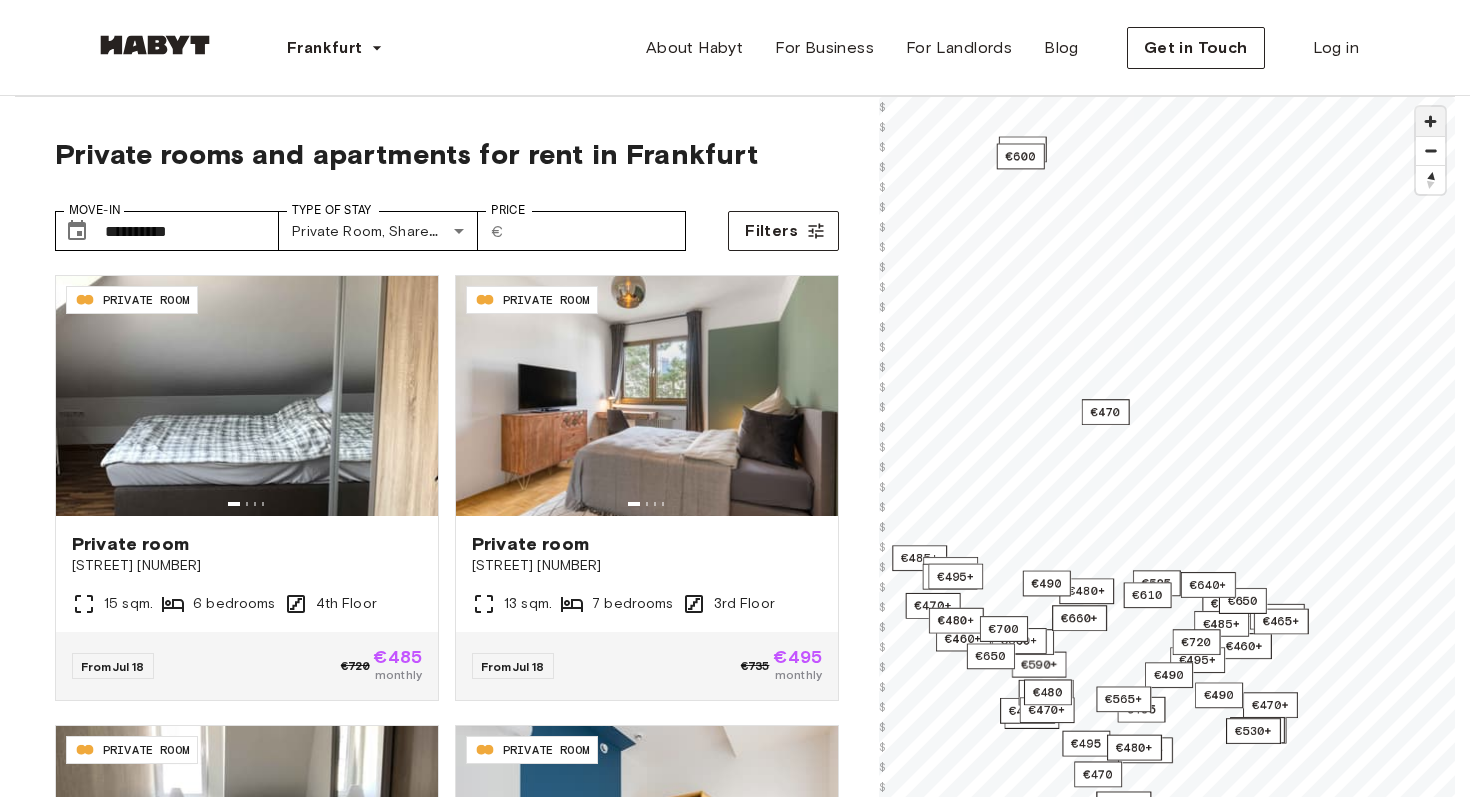 click at bounding box center (1430, 121) 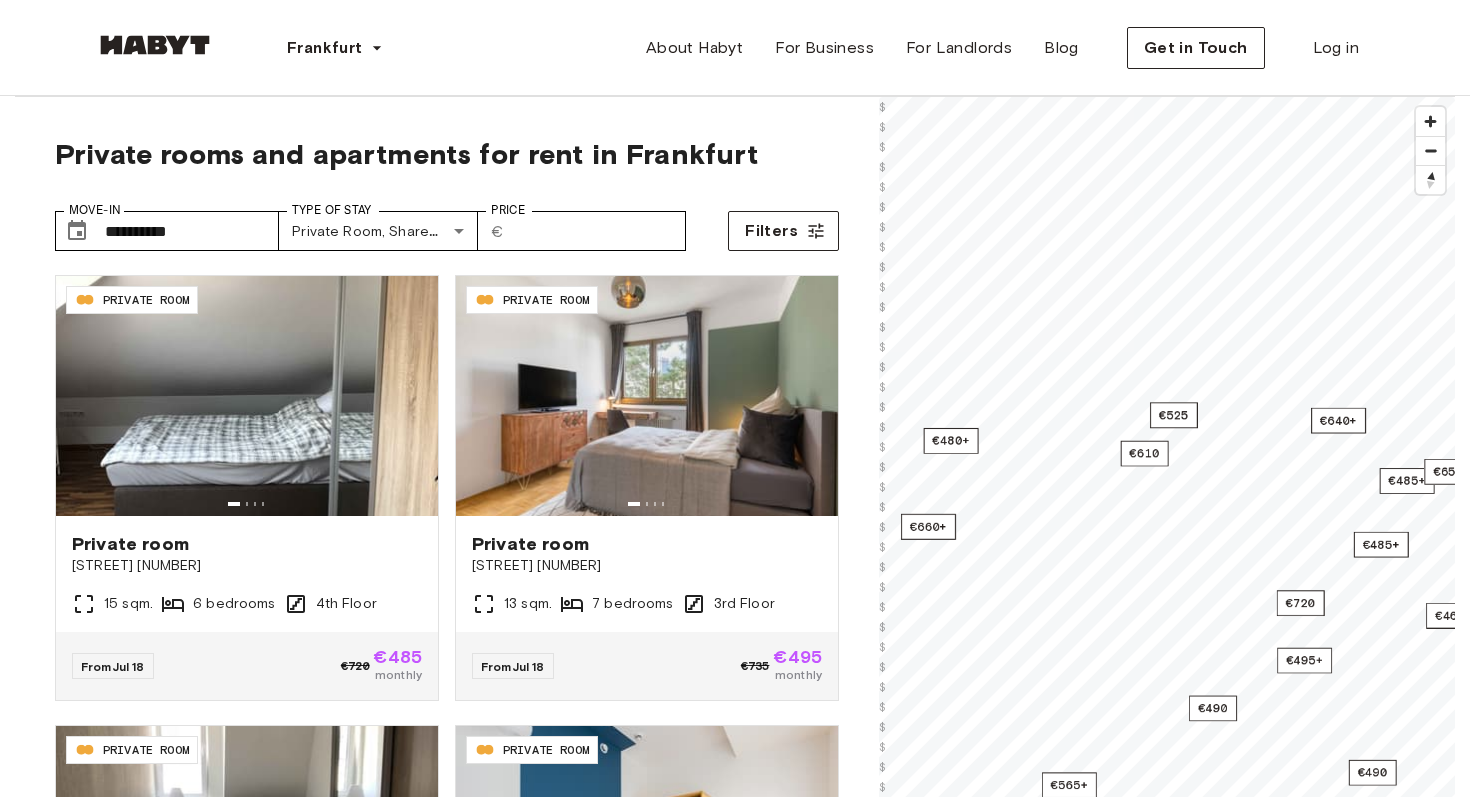 click on "**********" at bounding box center (735, 2479) 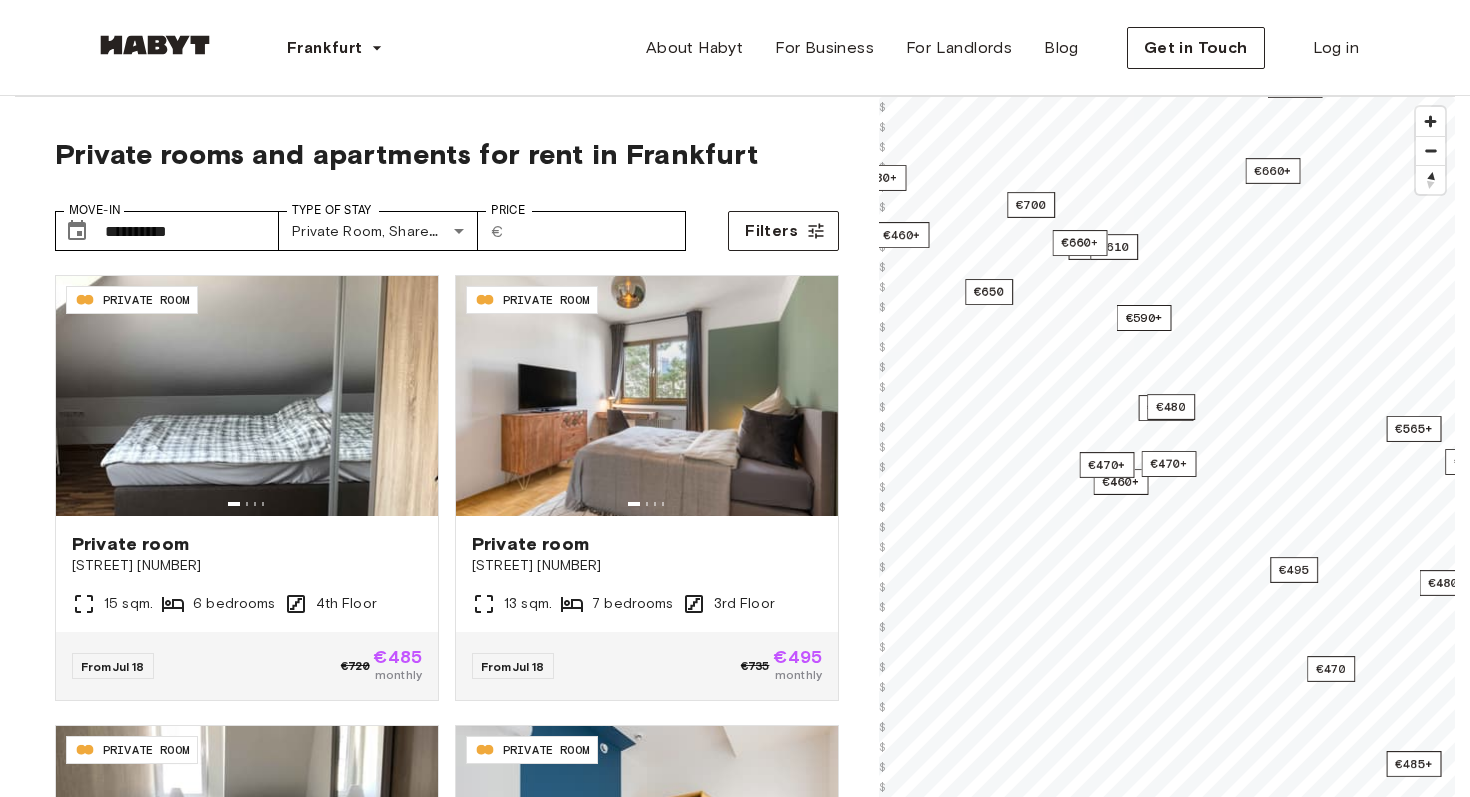 click on "**********" at bounding box center [735, 2059] 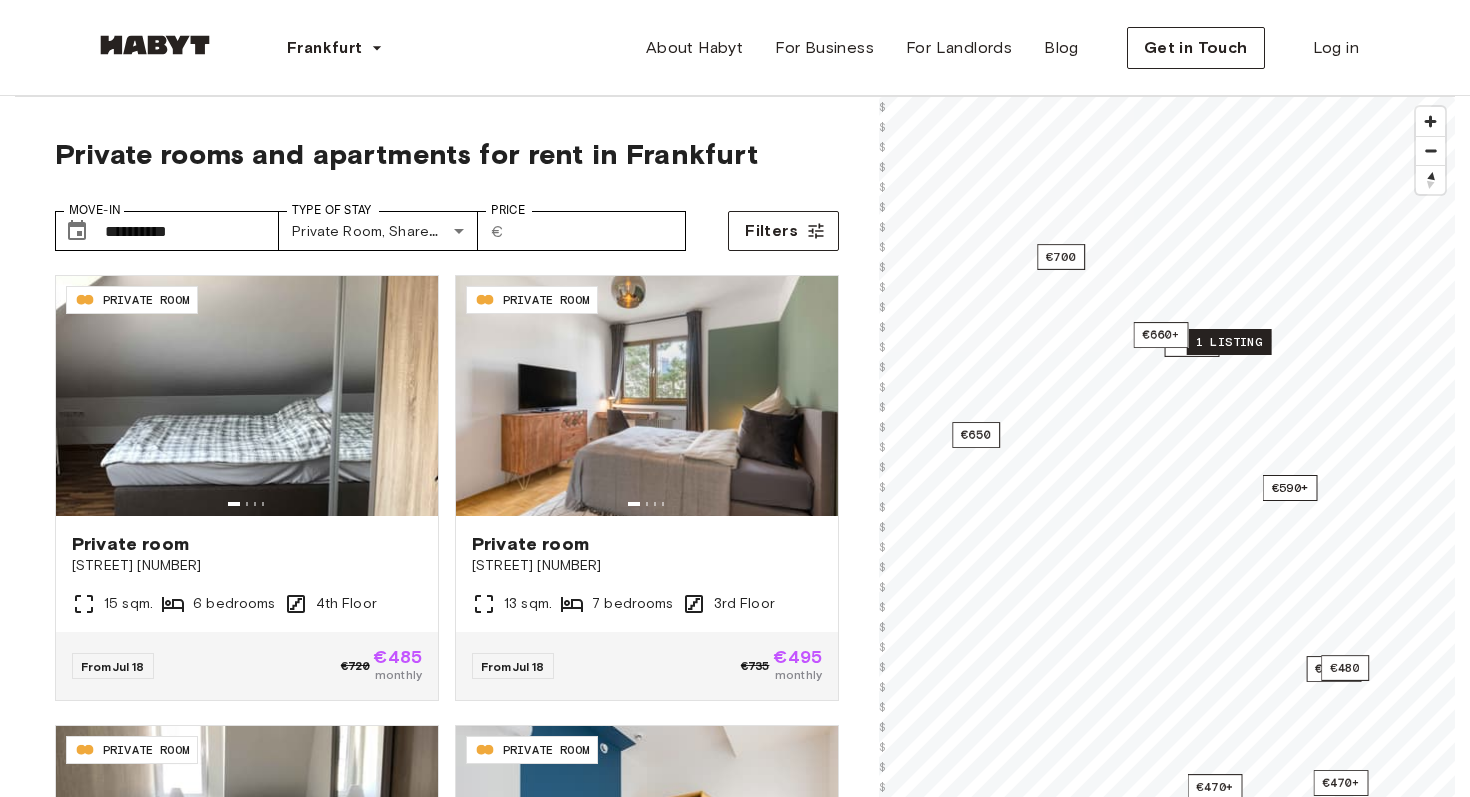 click on "1 listing" at bounding box center [1229, 342] 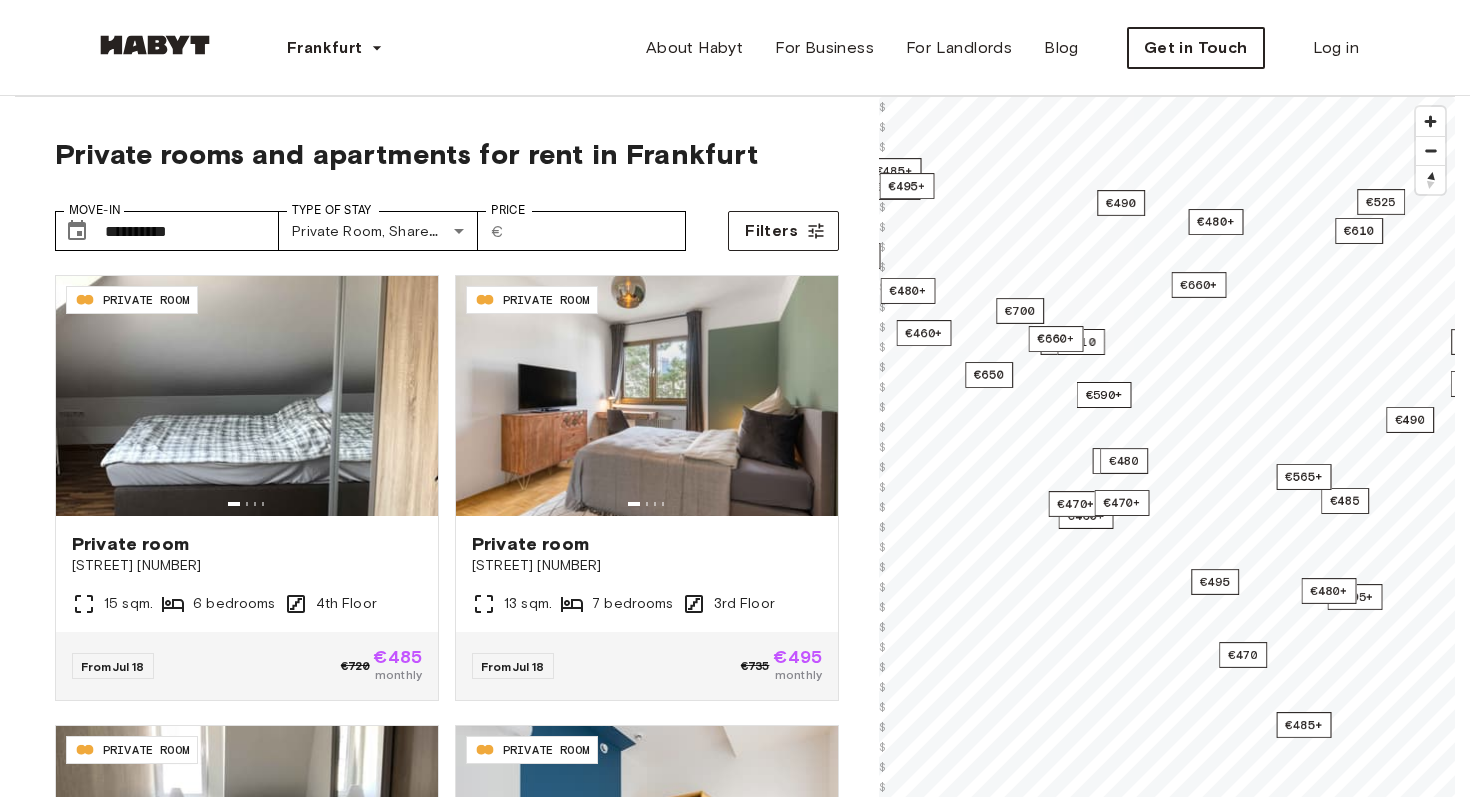 click on "**********" at bounding box center (735, 2479) 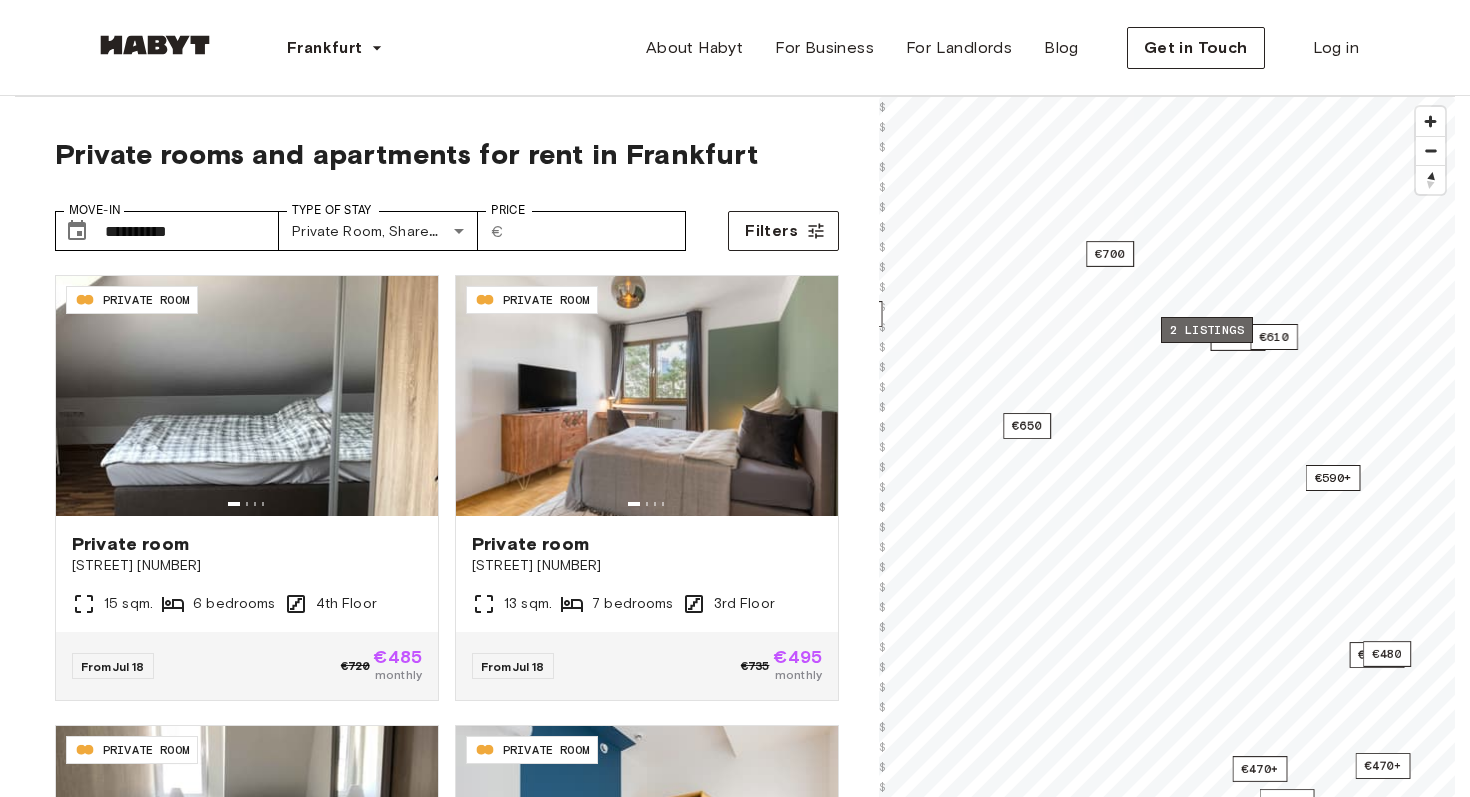 click on "2 listings" at bounding box center (1207, 330) 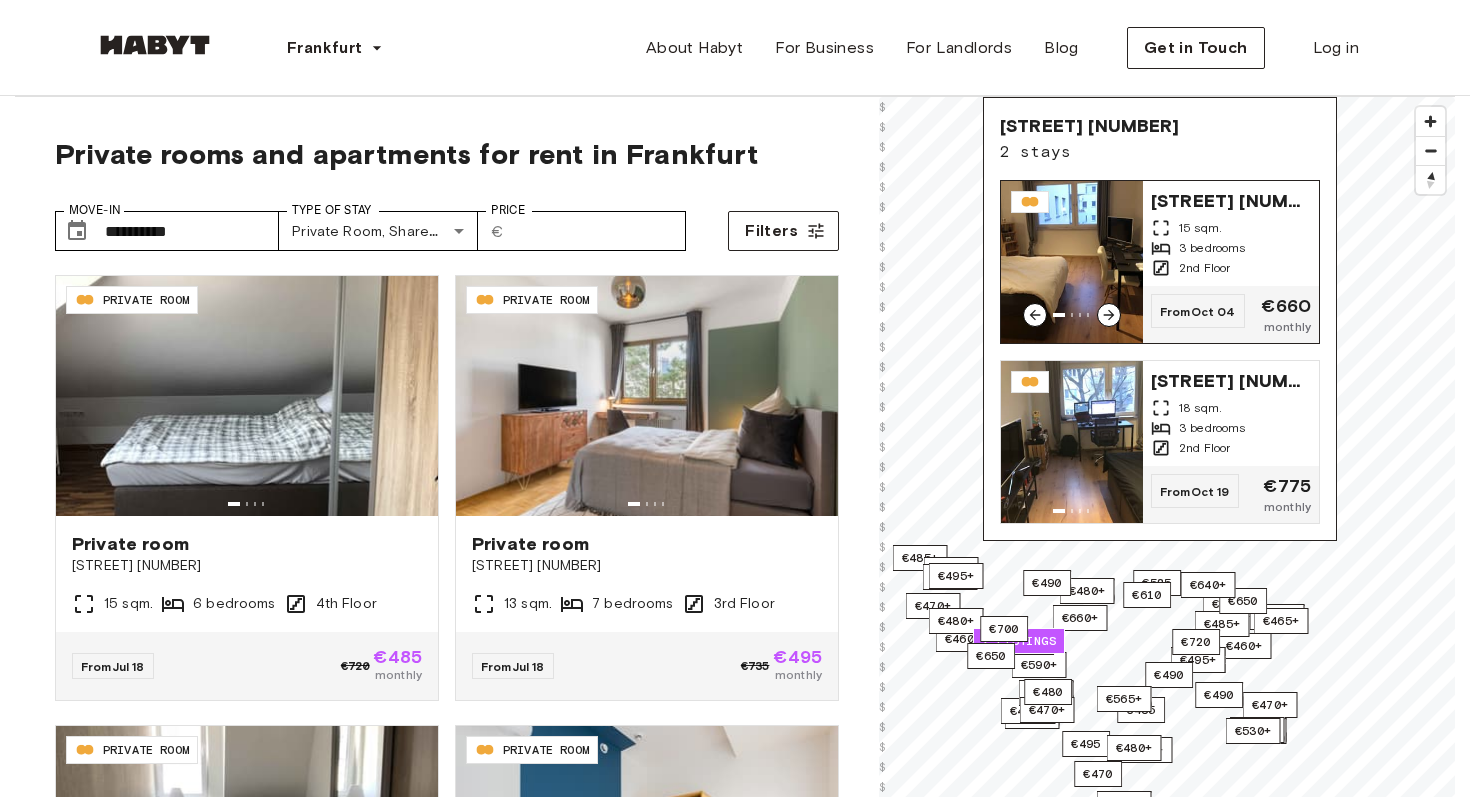 click 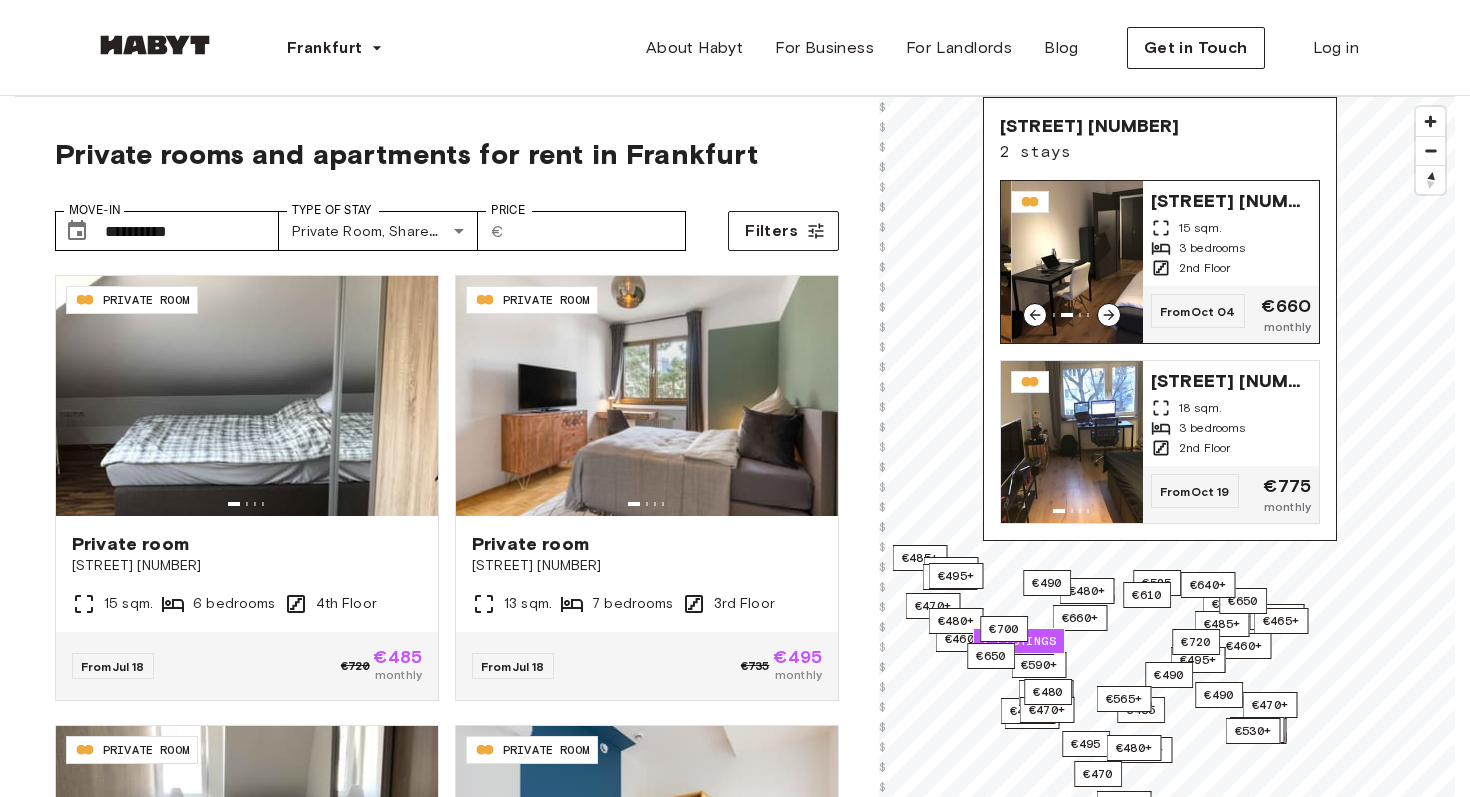 click 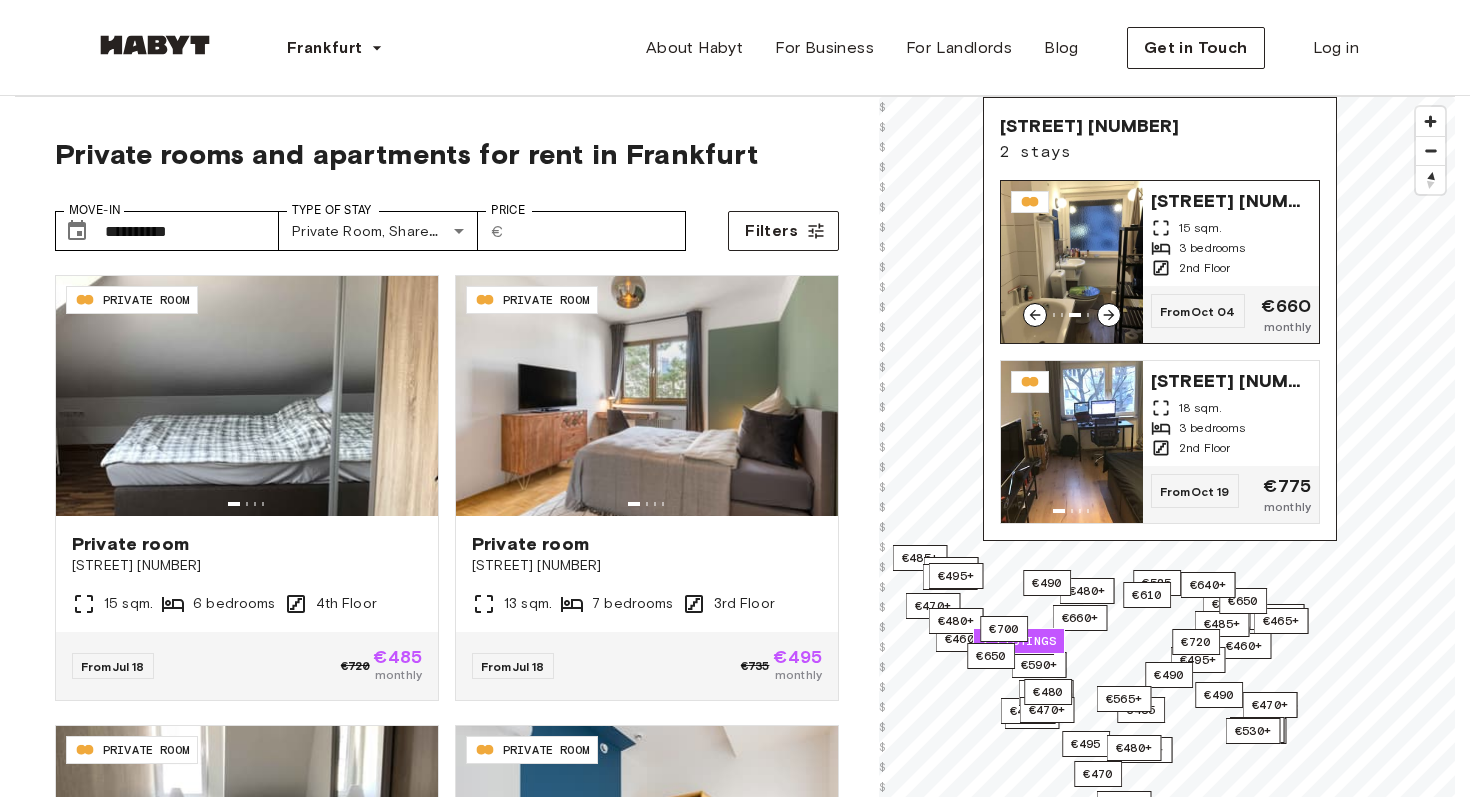 click 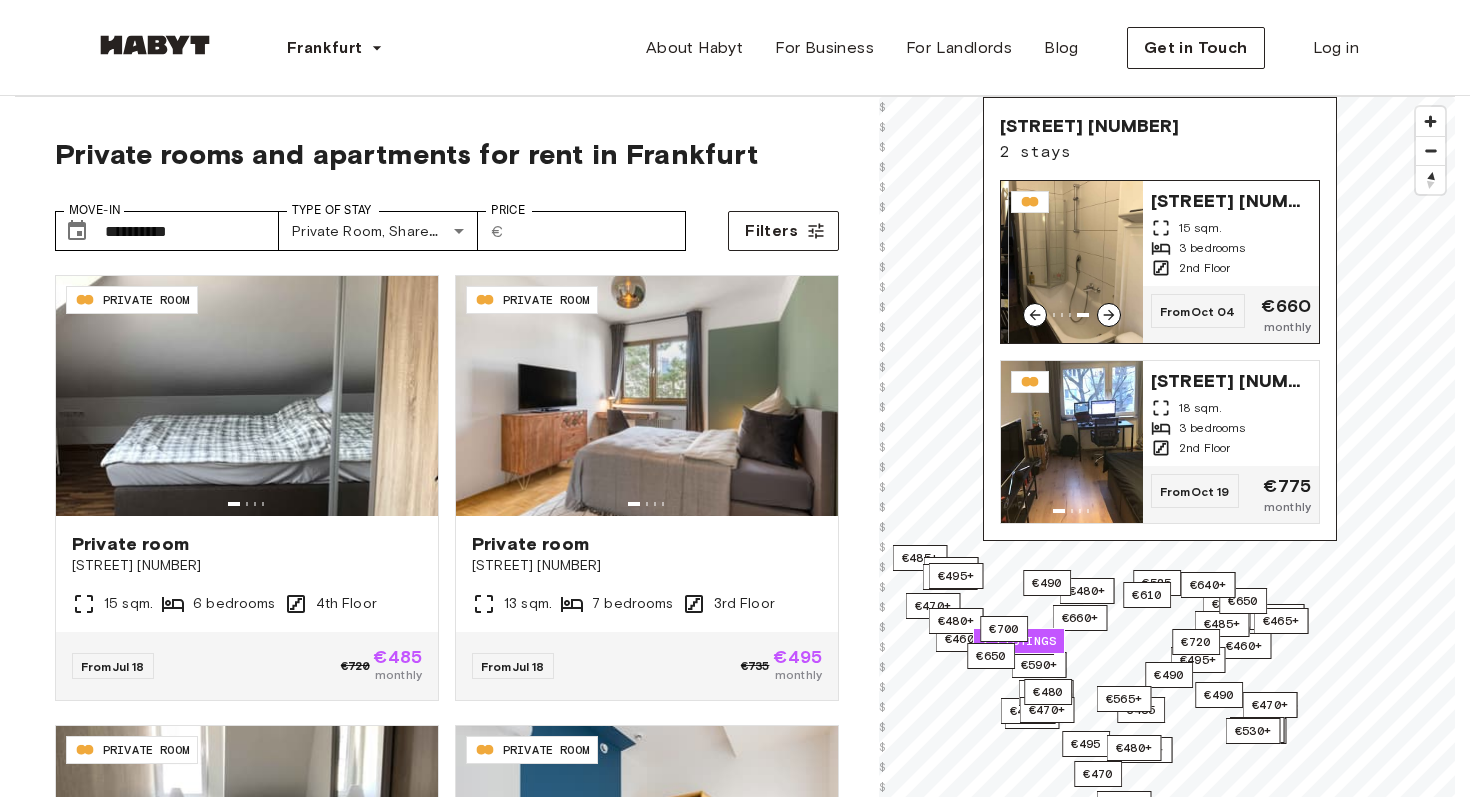 click 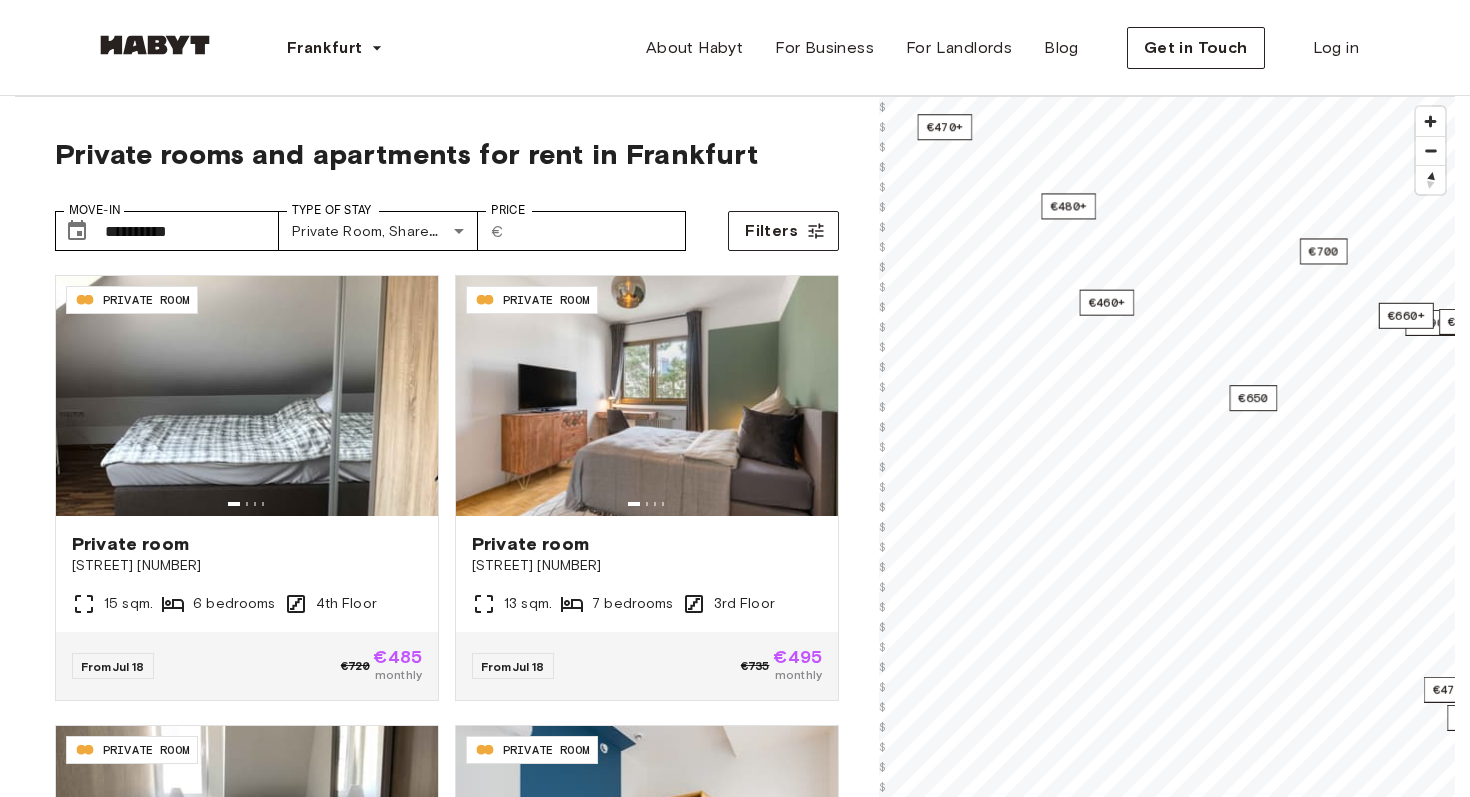 click on "**********" at bounding box center (735, 2059) 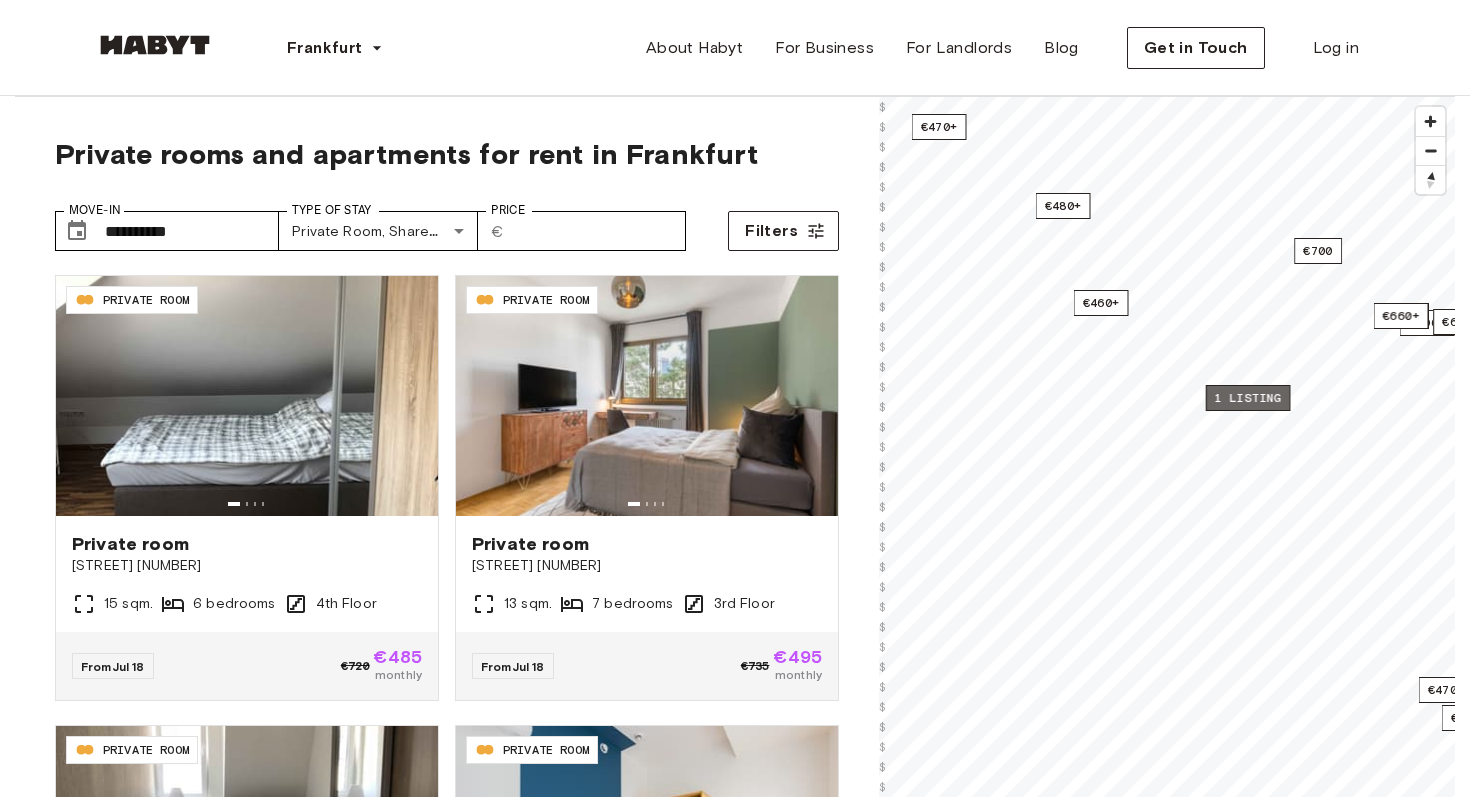 click on "1 listing" at bounding box center (1248, 398) 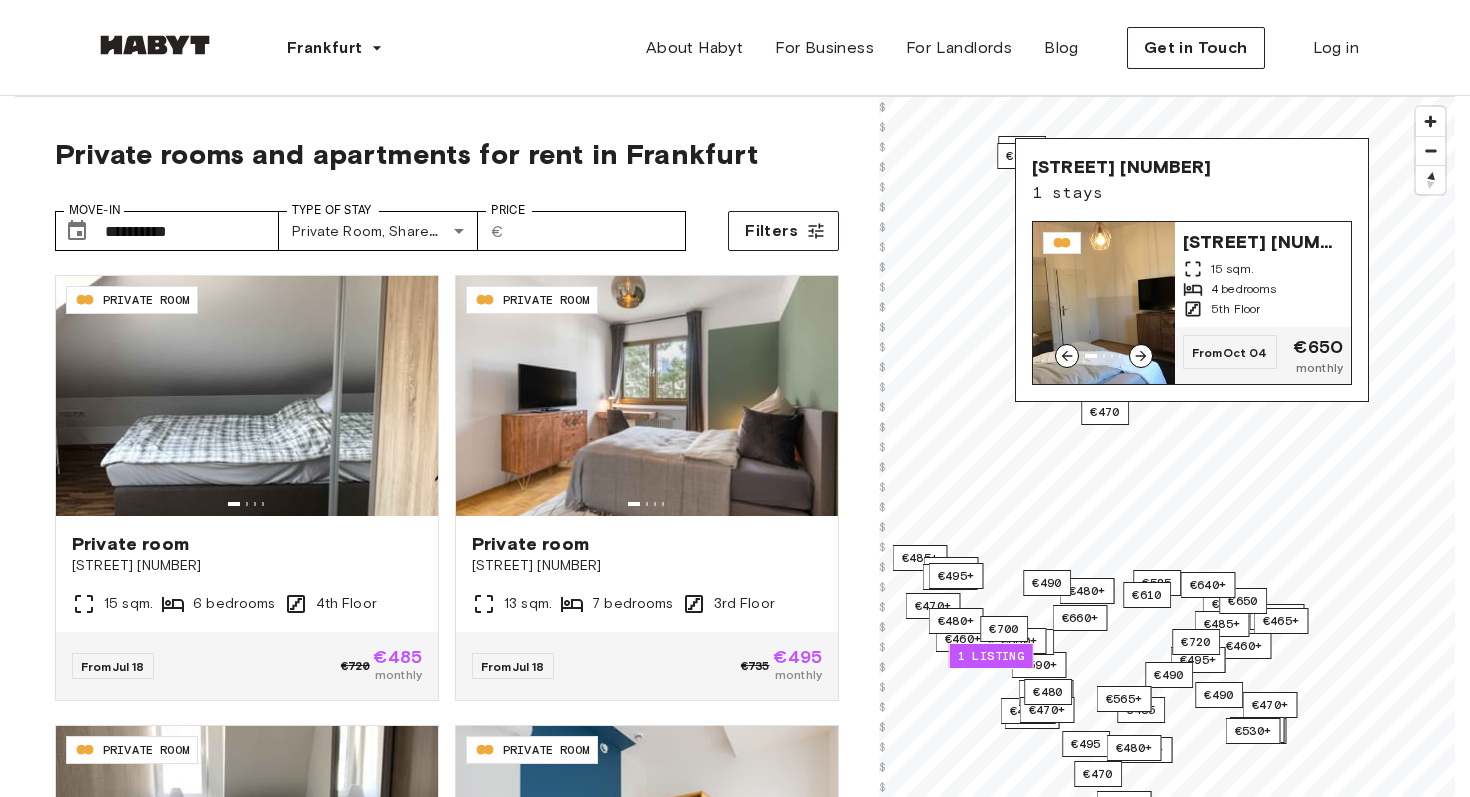 click at bounding box center [1104, 303] 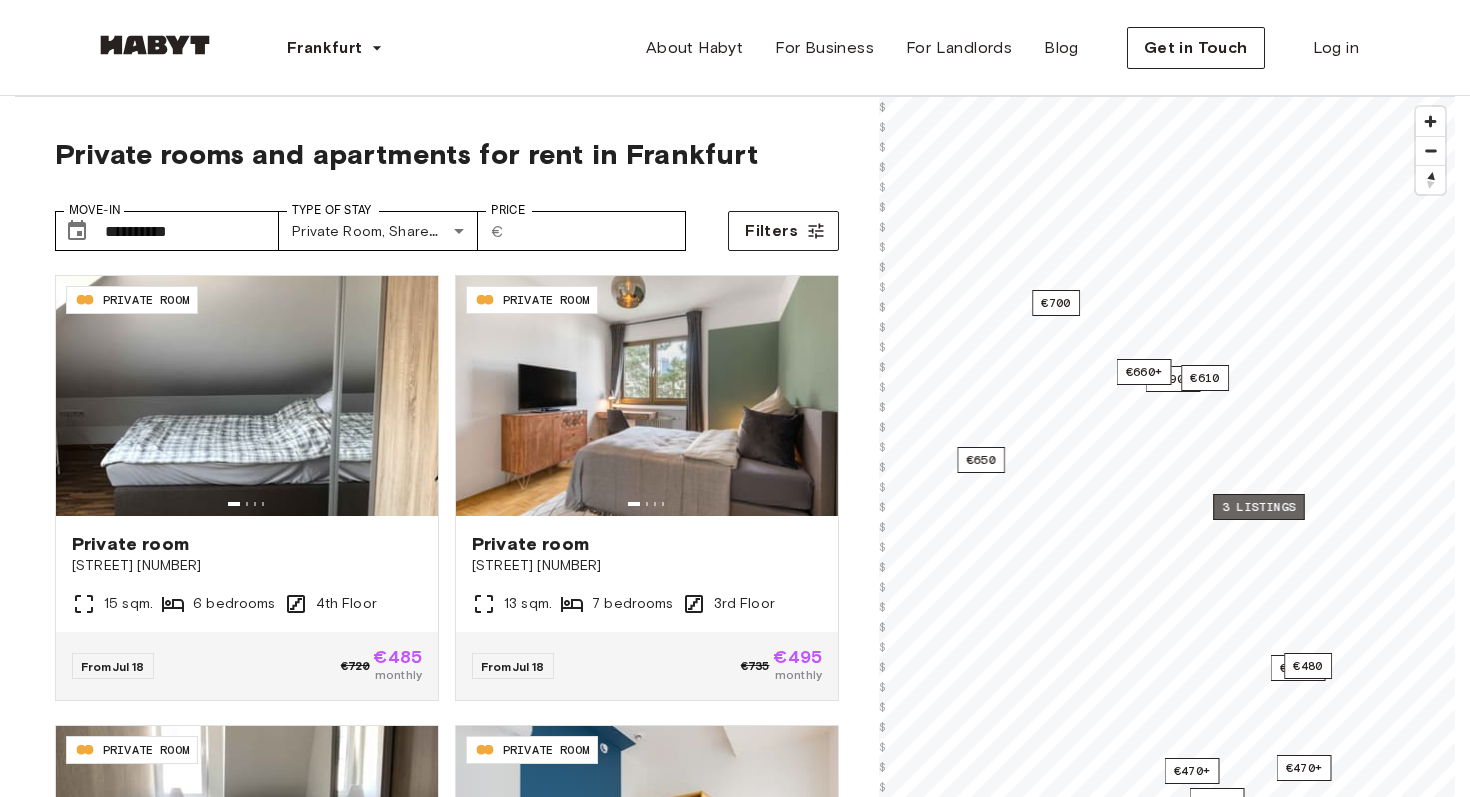 click on "3 listings" at bounding box center (1259, 507) 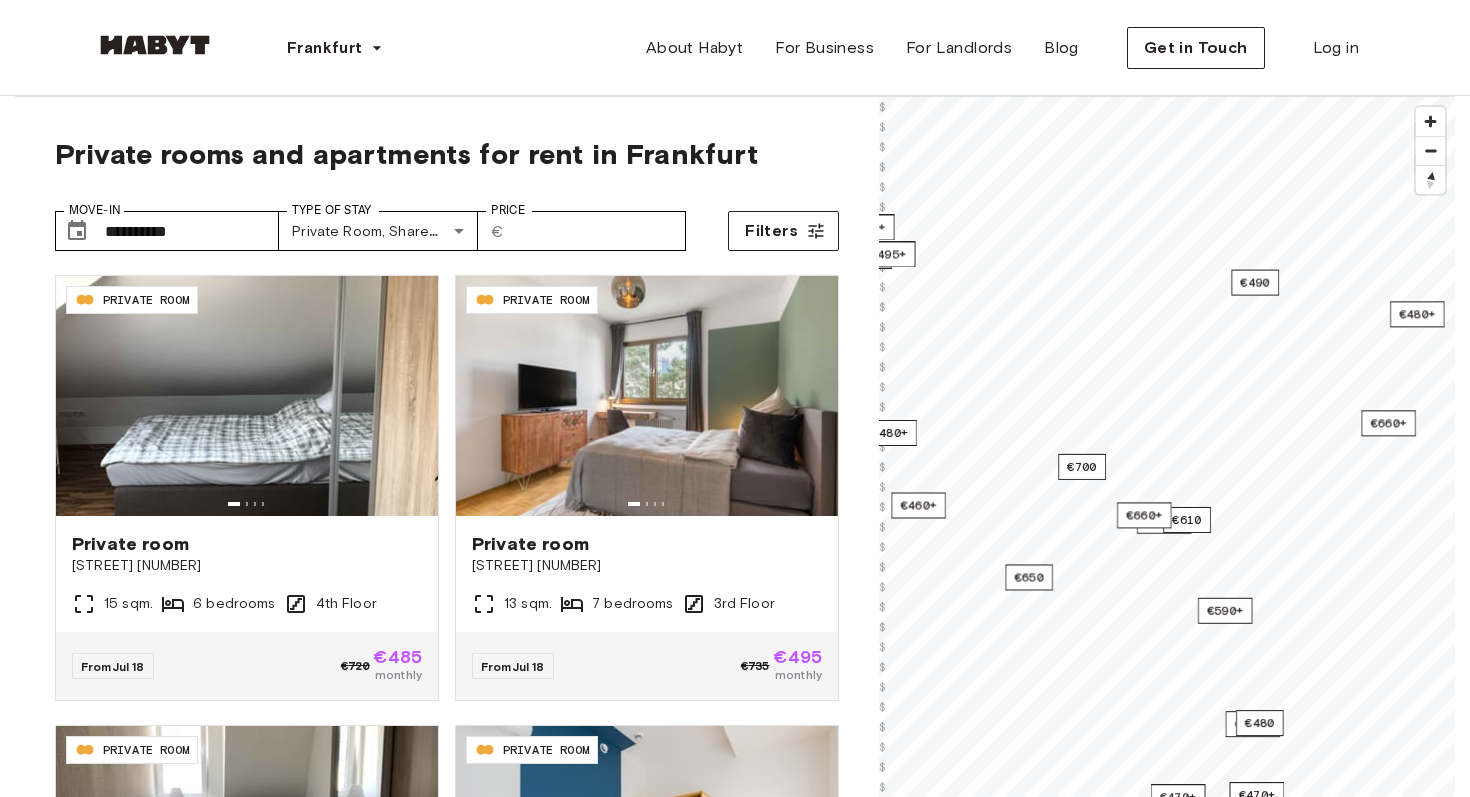 click on "**********" at bounding box center (735, 2479) 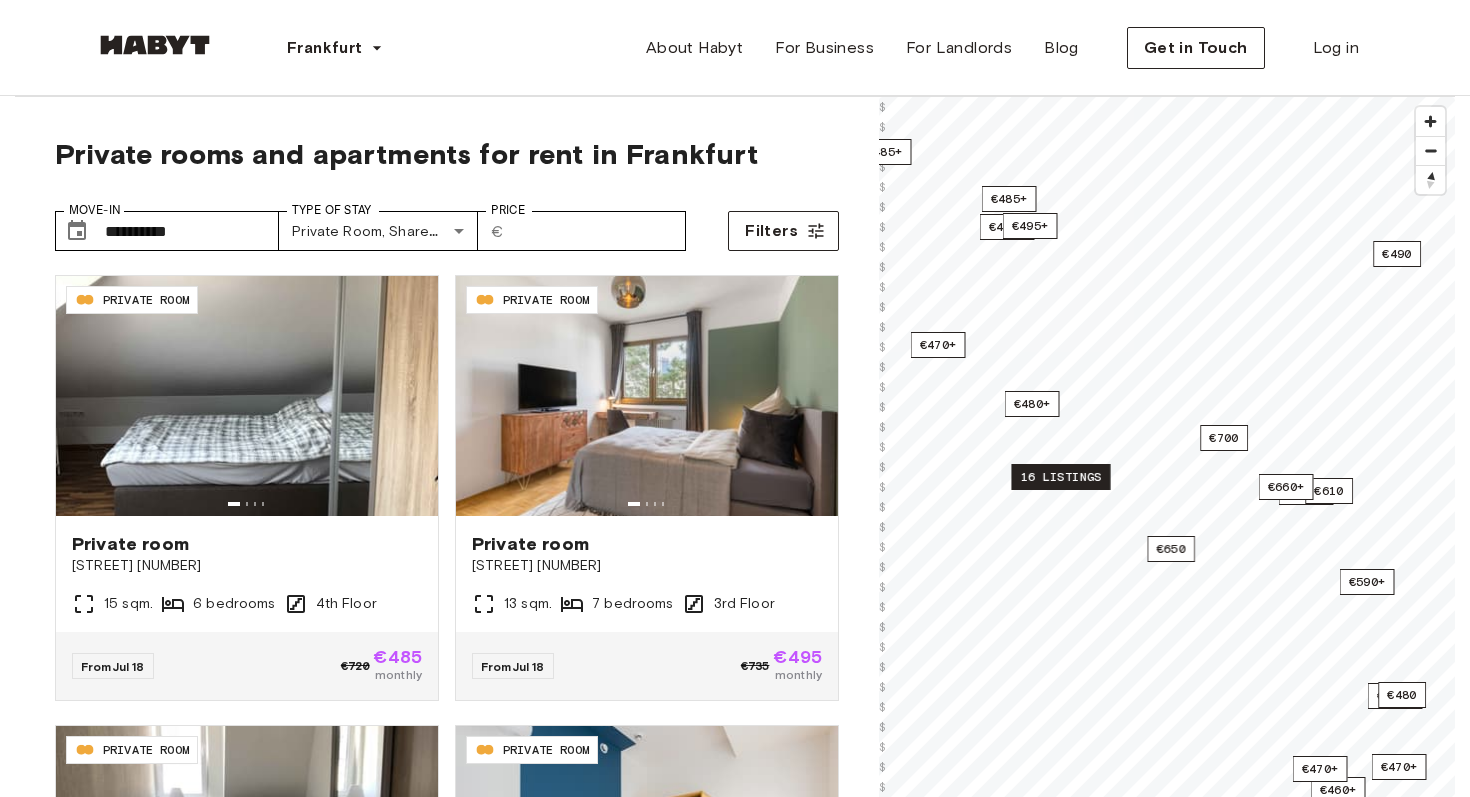 click on "16 listings" at bounding box center [1060, 477] 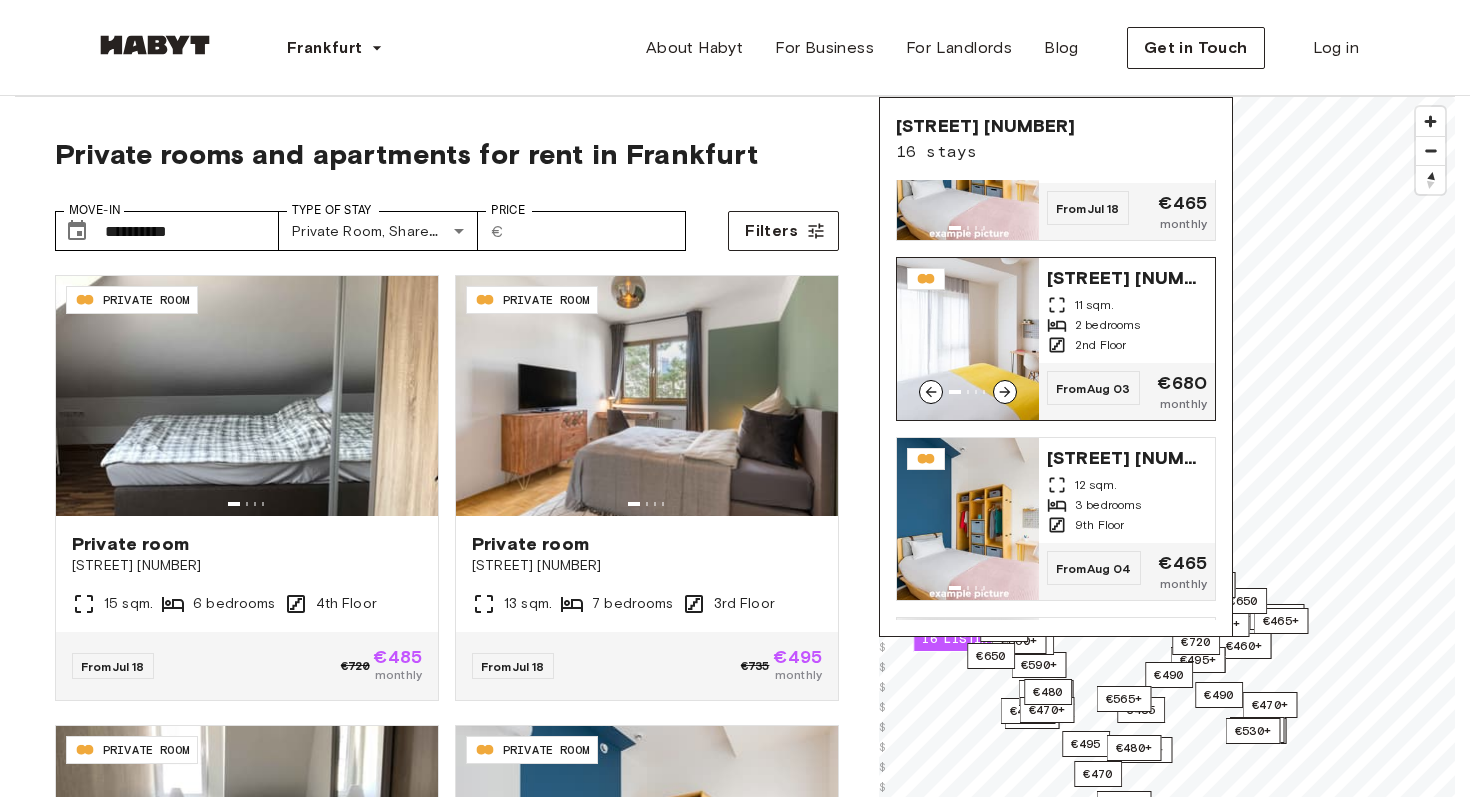 scroll, scrollTop: 107, scrollLeft: 0, axis: vertical 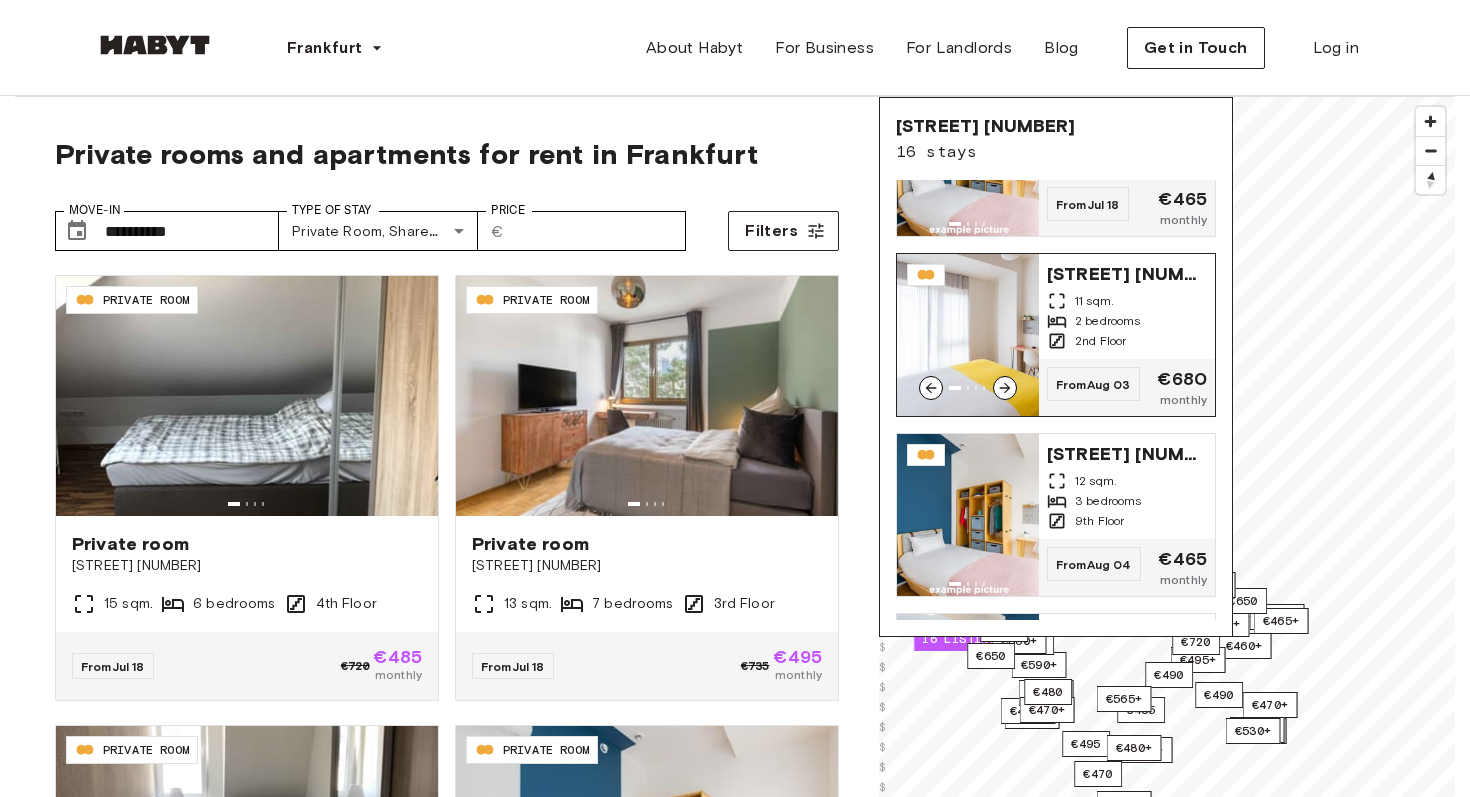 click 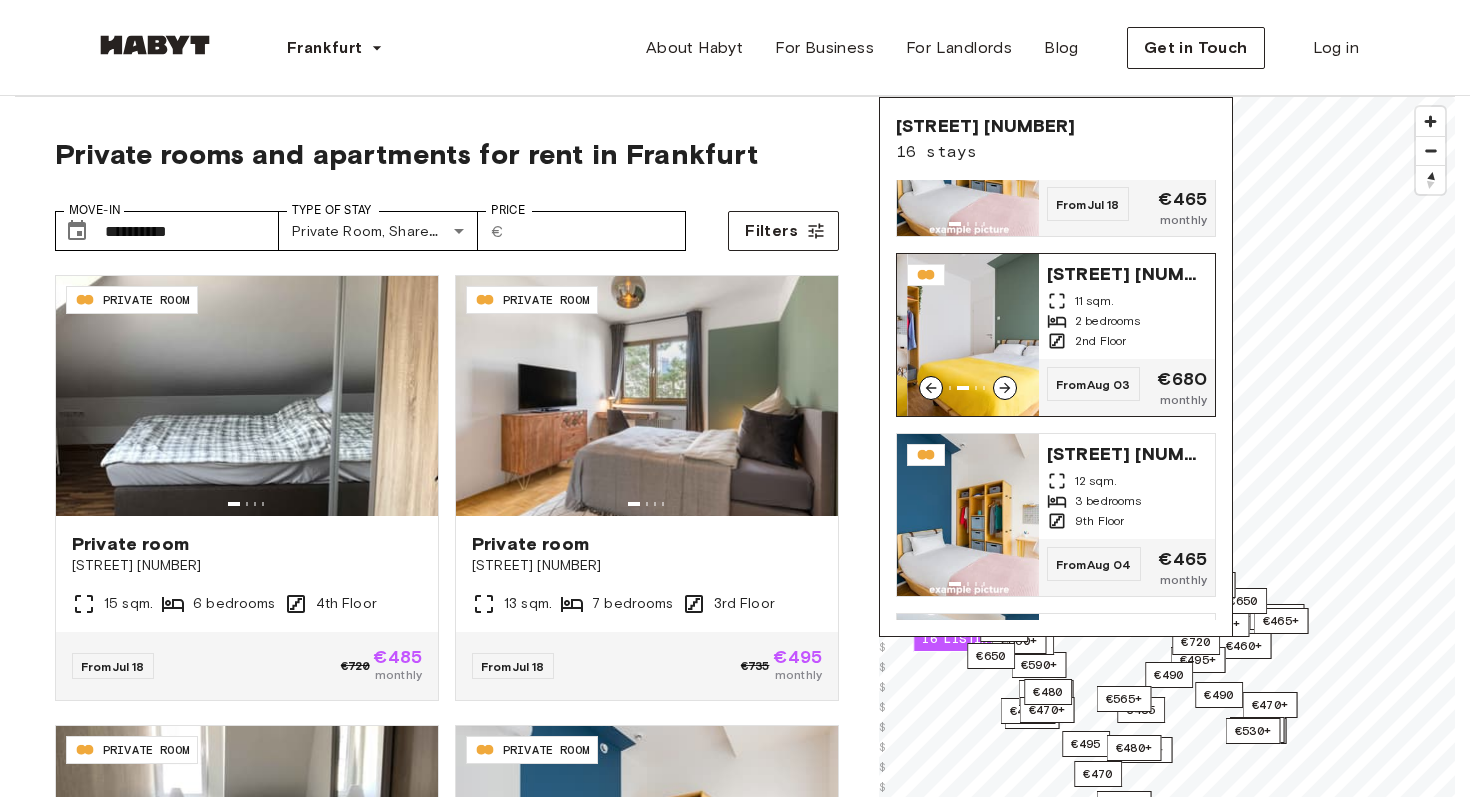 click 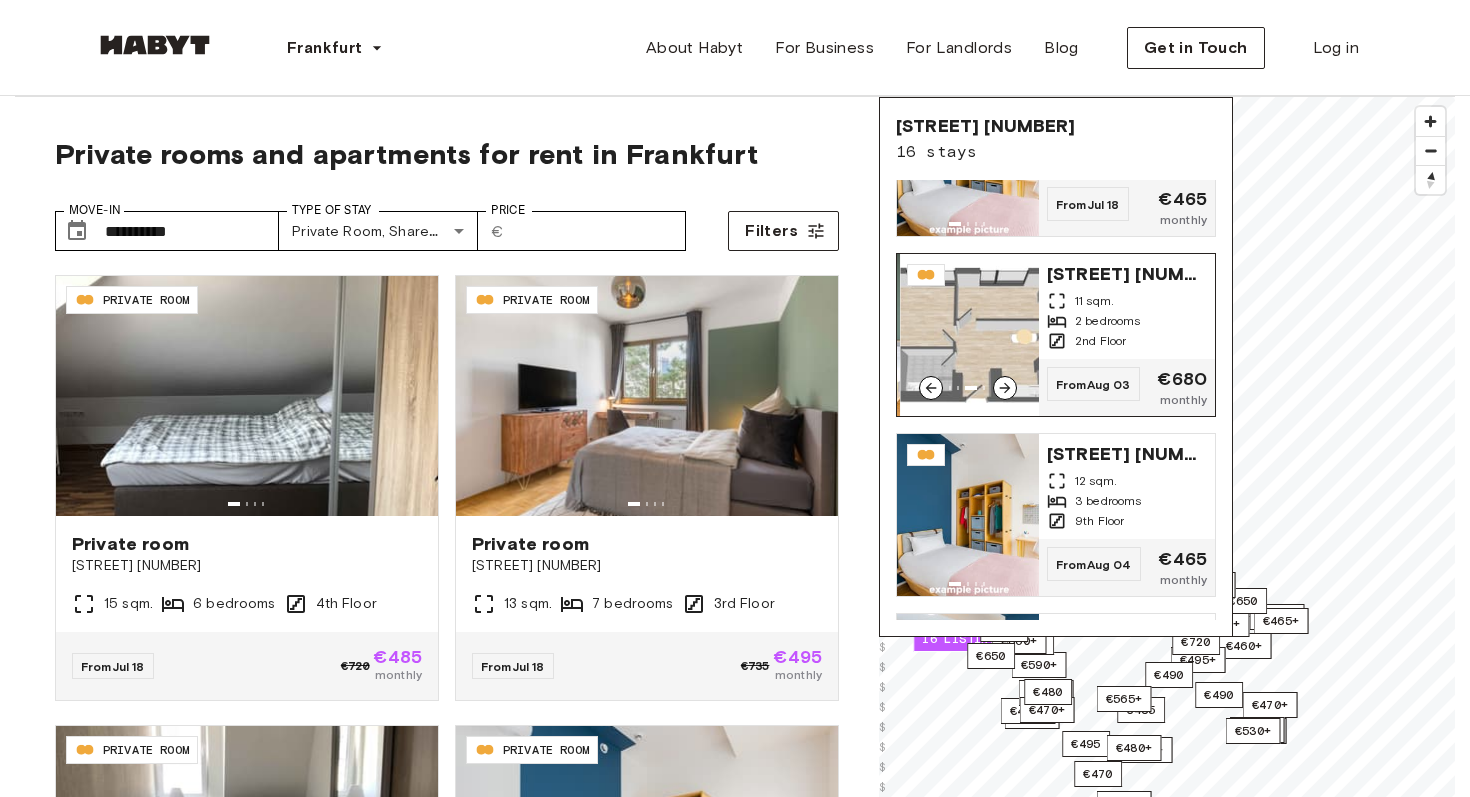 click 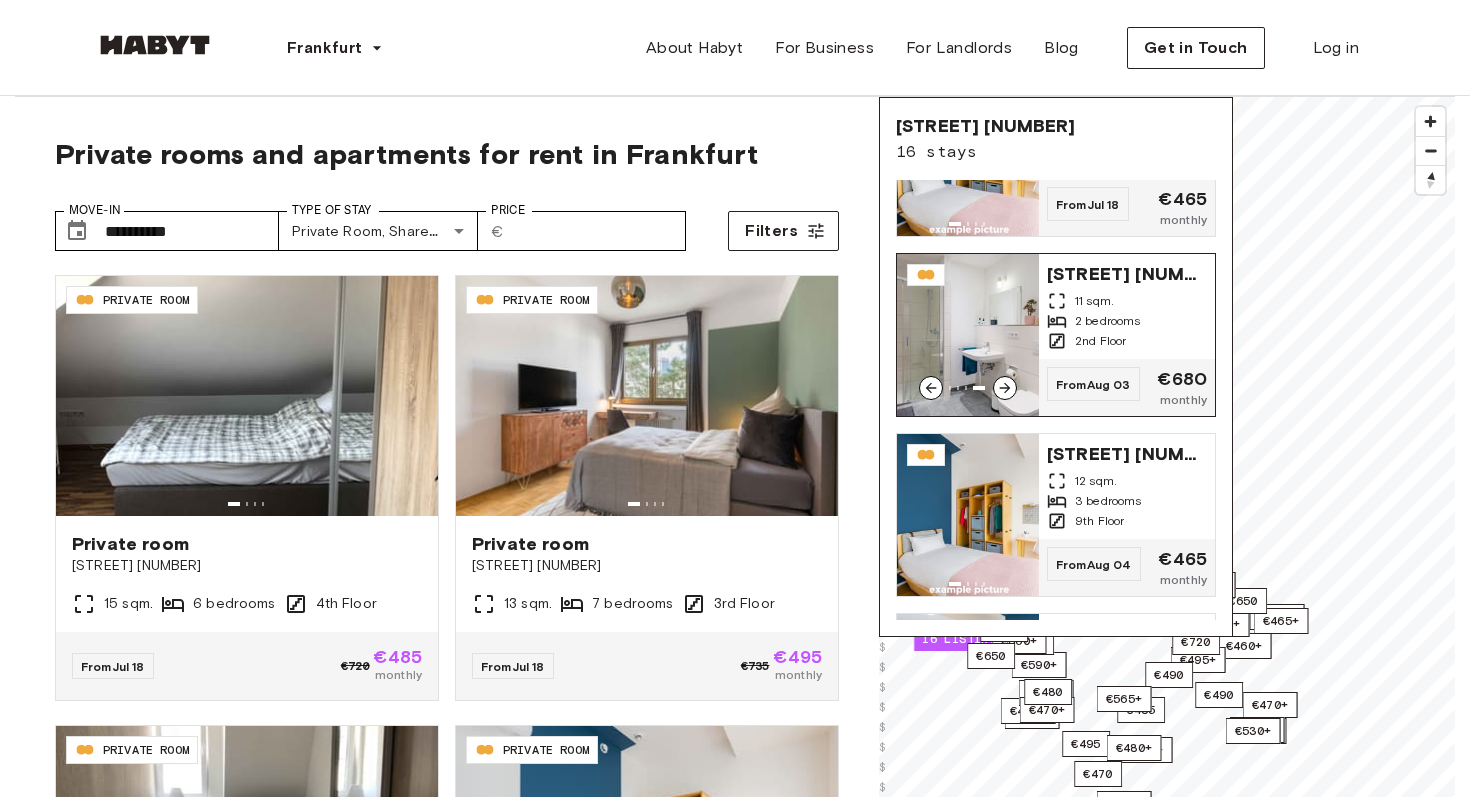 click 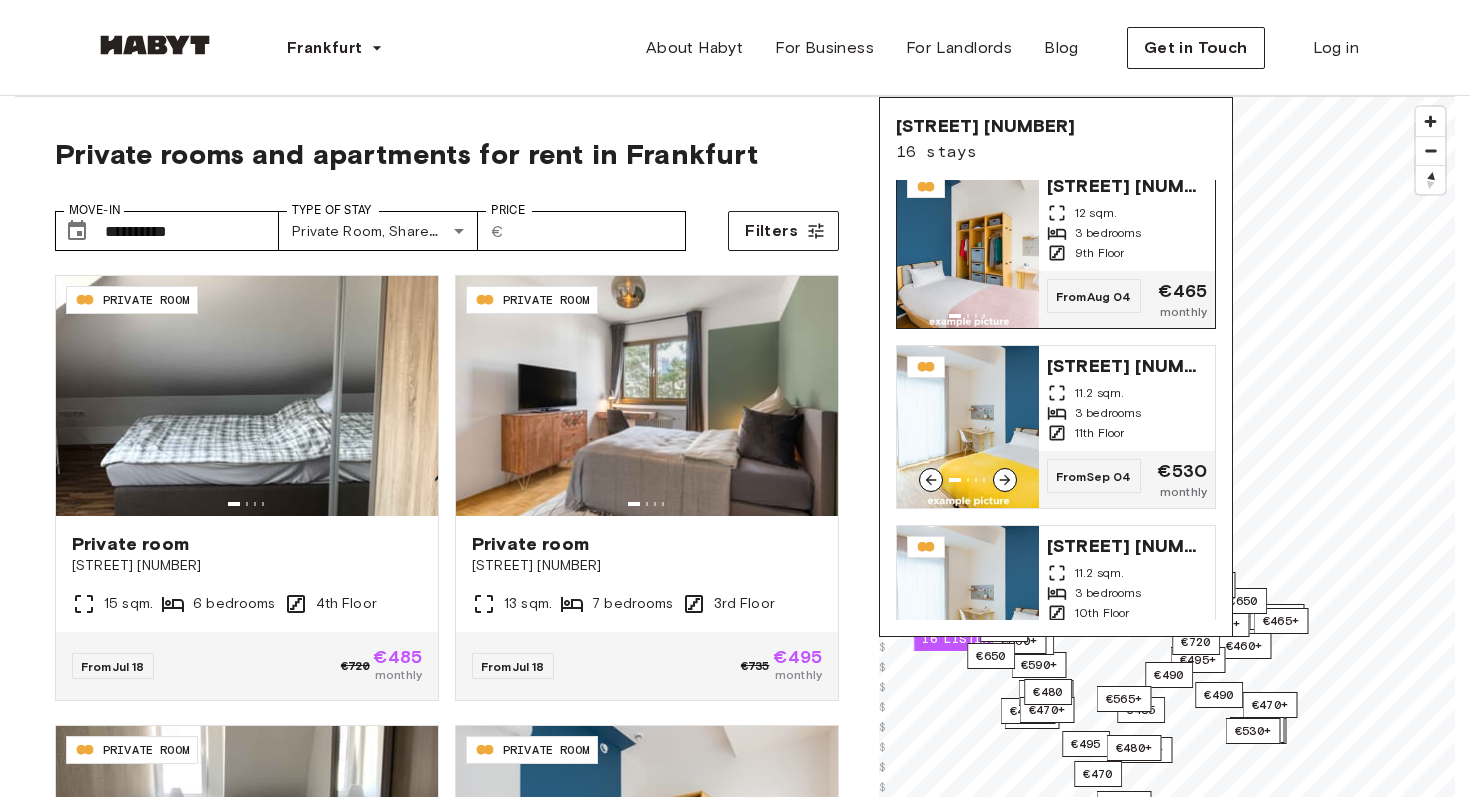 scroll, scrollTop: 377, scrollLeft: 0, axis: vertical 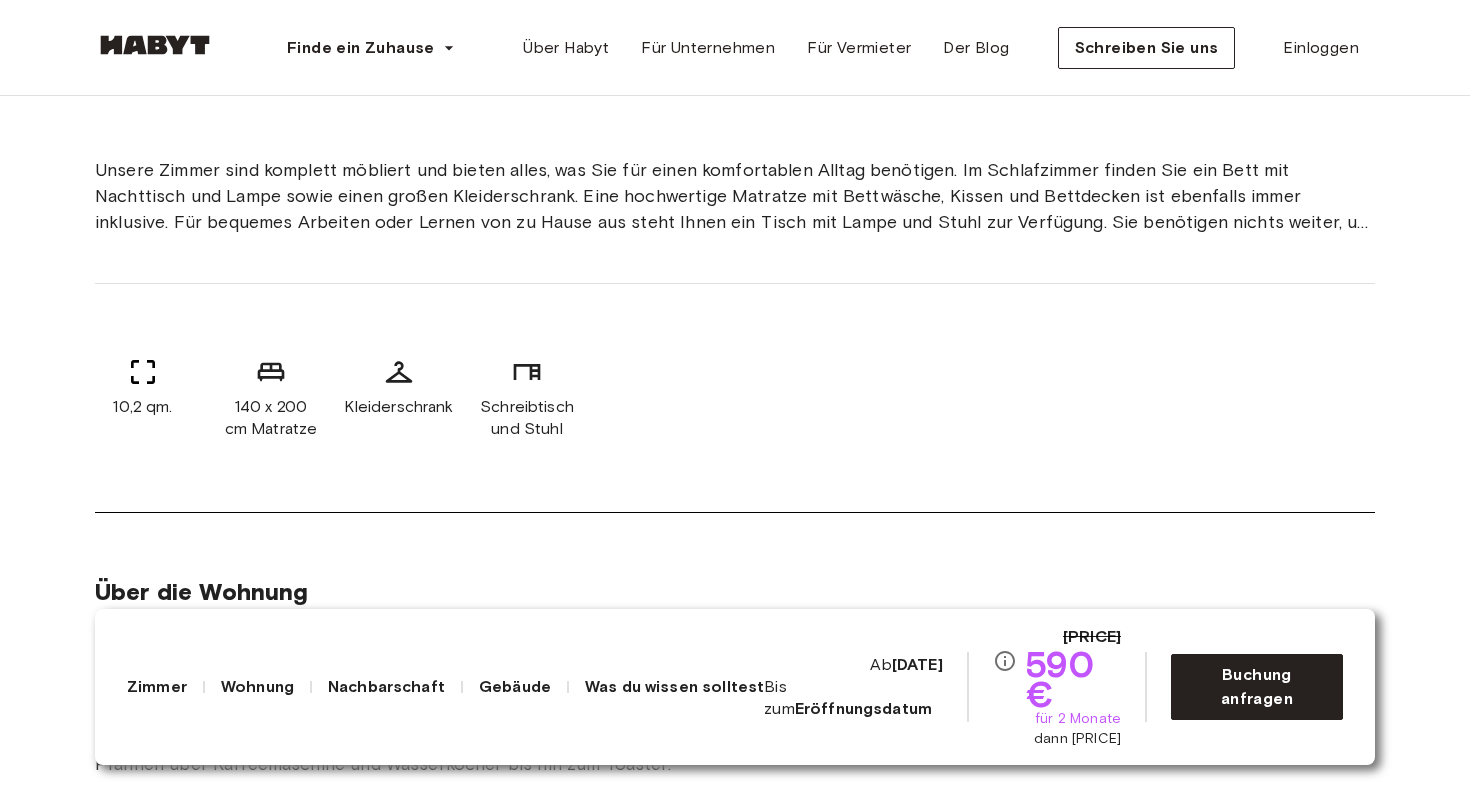click on "Unsere Zimmer sind komplett möbliert und bieten alles, was Sie für einen komfortablen Alltag benötigen. Im Schlafzimmer finden Sie ein Bett mit Nachttisch und Lampe sowie einen großen Kleiderschrank. Eine hochwertige Matratze mit Bettwäsche, Kissen und Bettdecken ist ebenfalls immer inklusive. Für bequemes Arbeiten oder Lernen von zu Hause aus steht Ihnen ein Tisch mit Lampe und Stuhl zur Verfügung. Sie benötigen nichts weiter, um sich einzurichten, und können nur Ihr Gepäck mitnehmen." at bounding box center [733, 209] 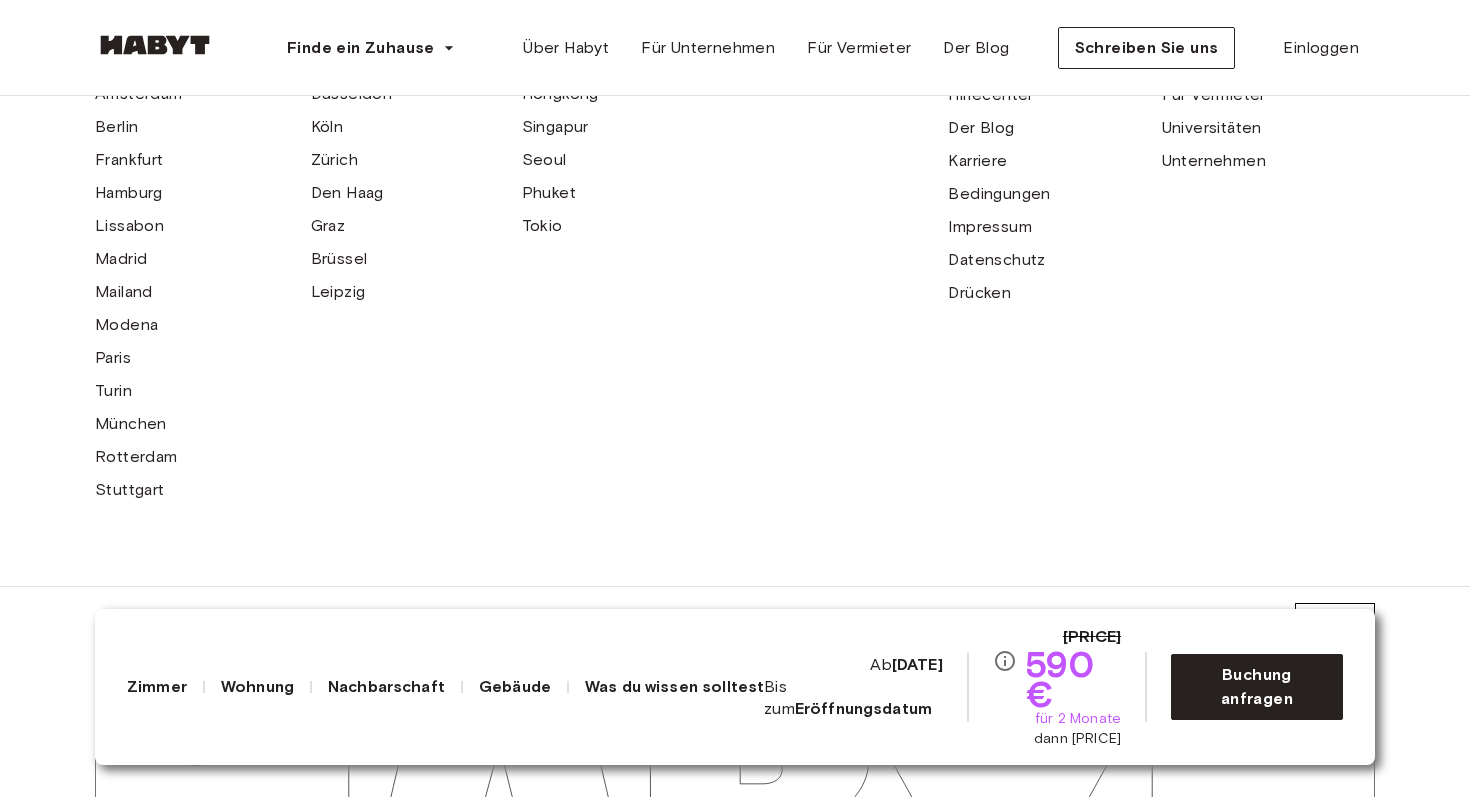 scroll, scrollTop: 6586, scrollLeft: 0, axis: vertical 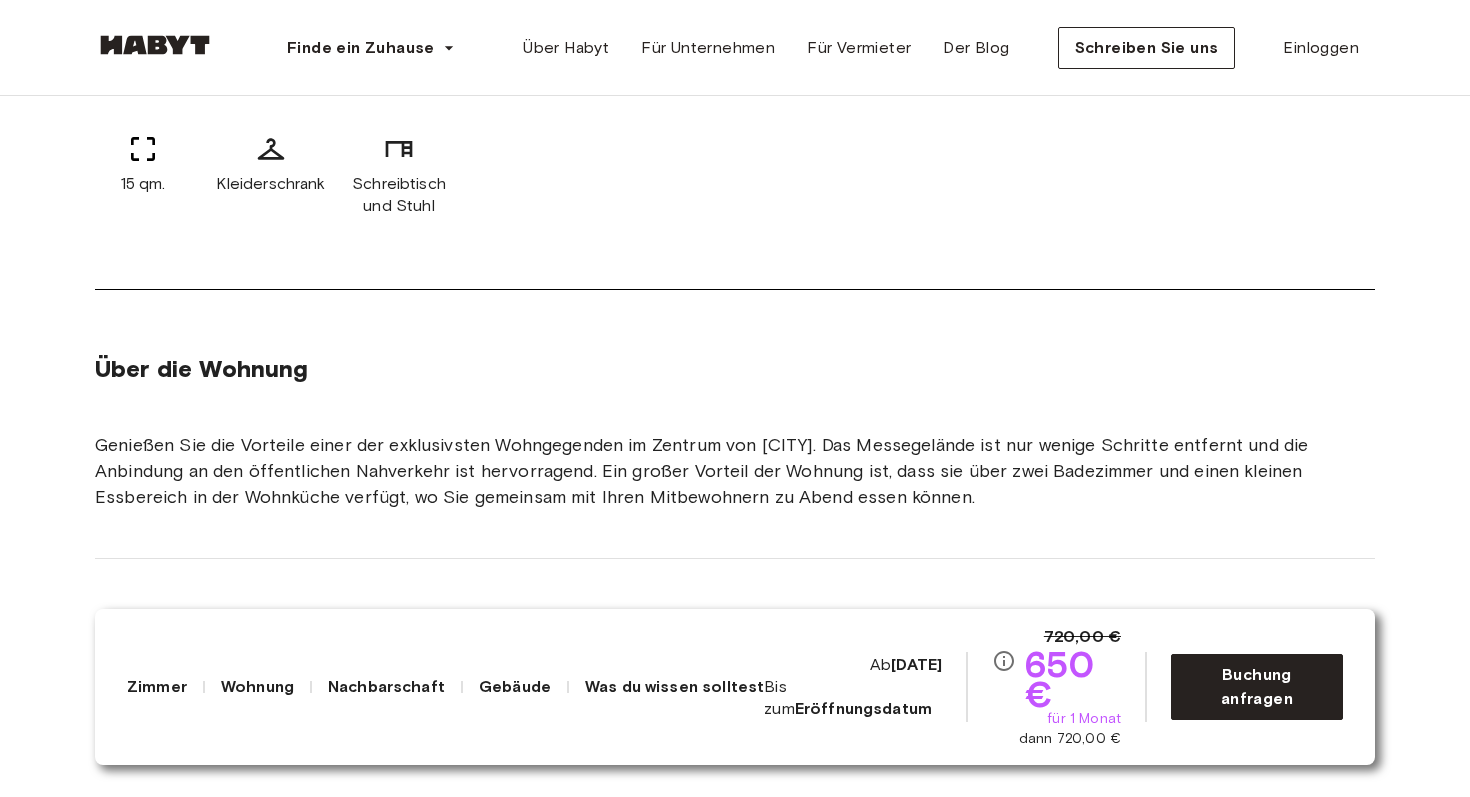 click on "Über das Zimmer Ref.-Nummer:    DE-04-048-001-01HF 15 qm. Kleiderschrank Schreibtisch und Stuhl" at bounding box center [735, 120] 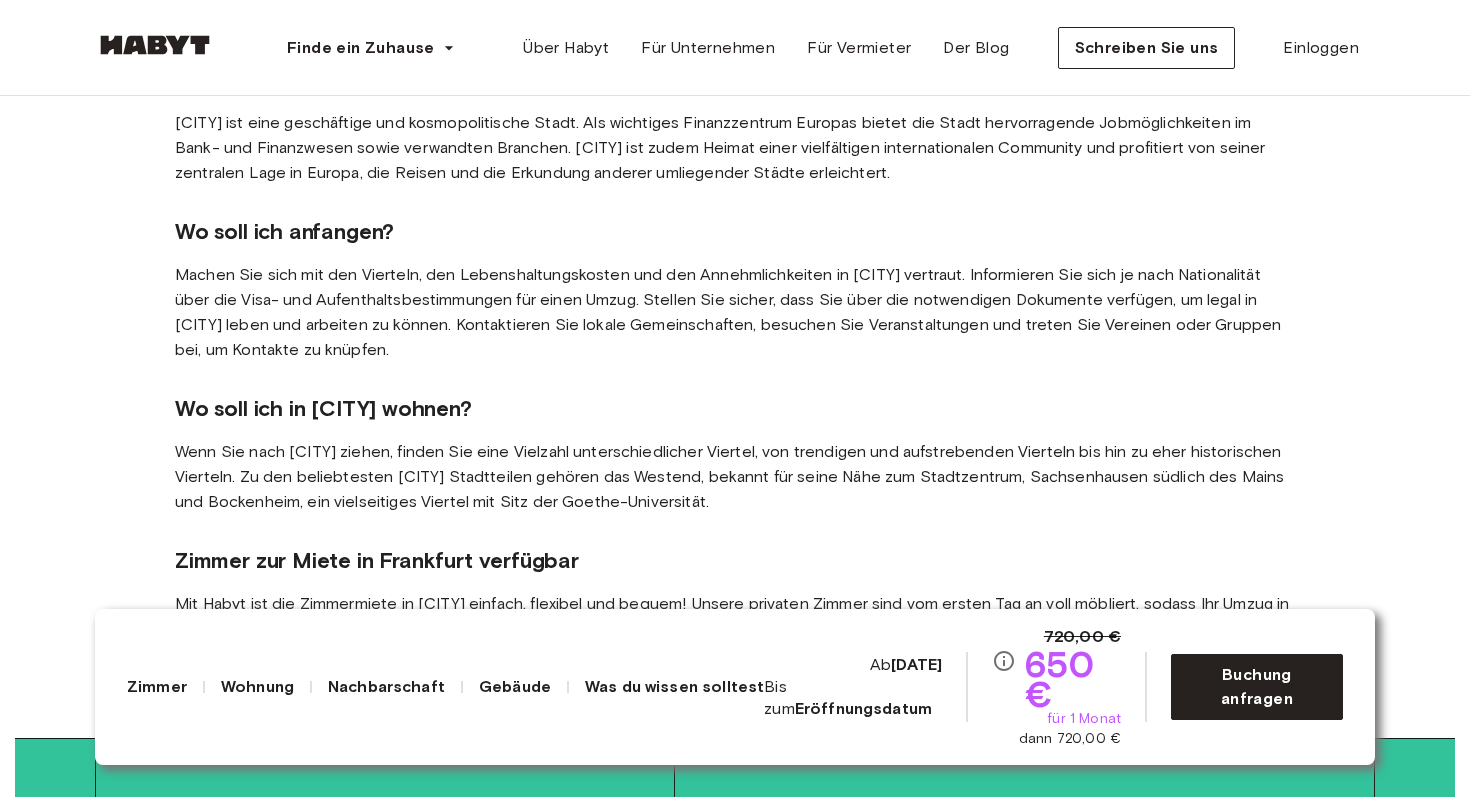 scroll, scrollTop: 4253, scrollLeft: 0, axis: vertical 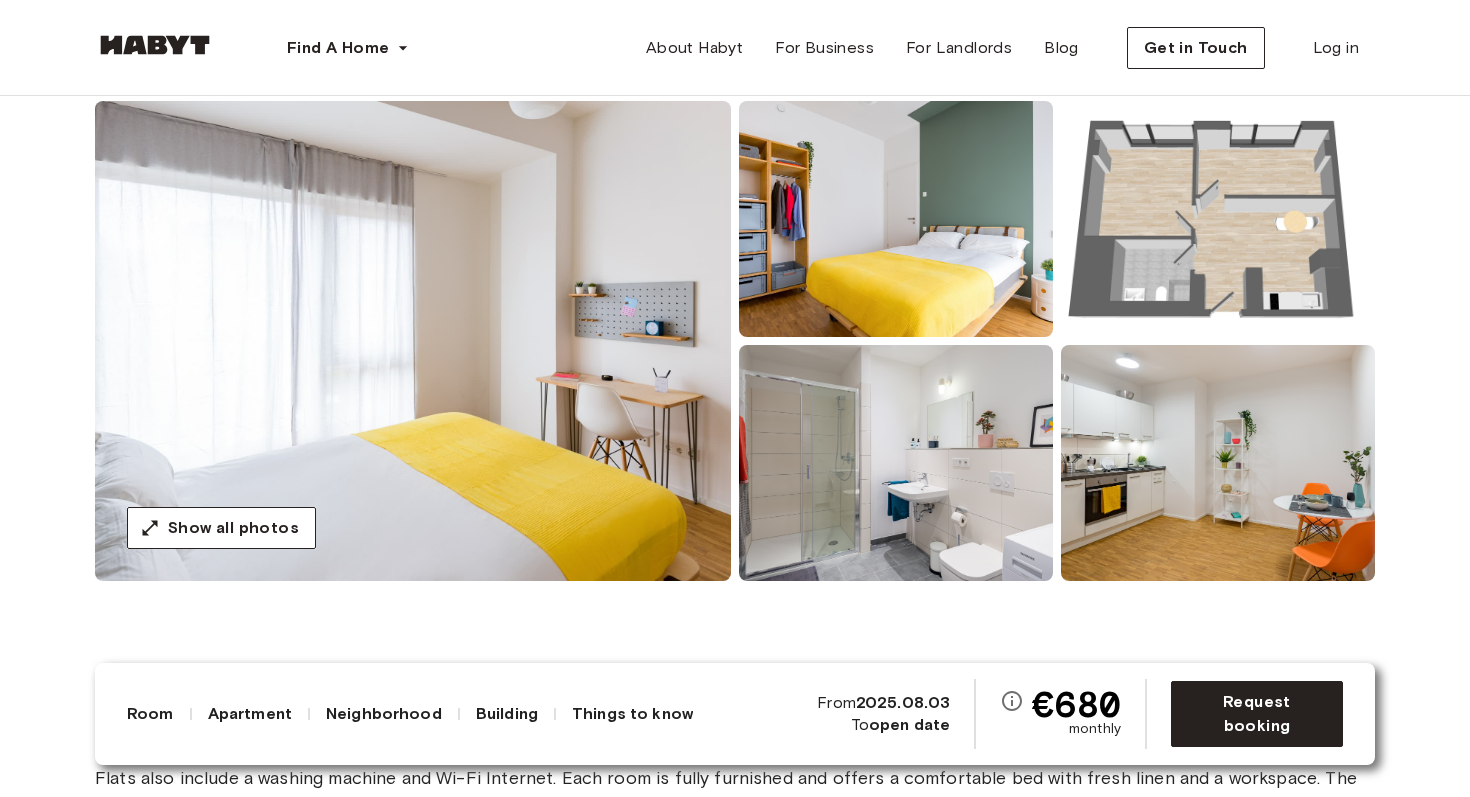 click at bounding box center (413, 341) 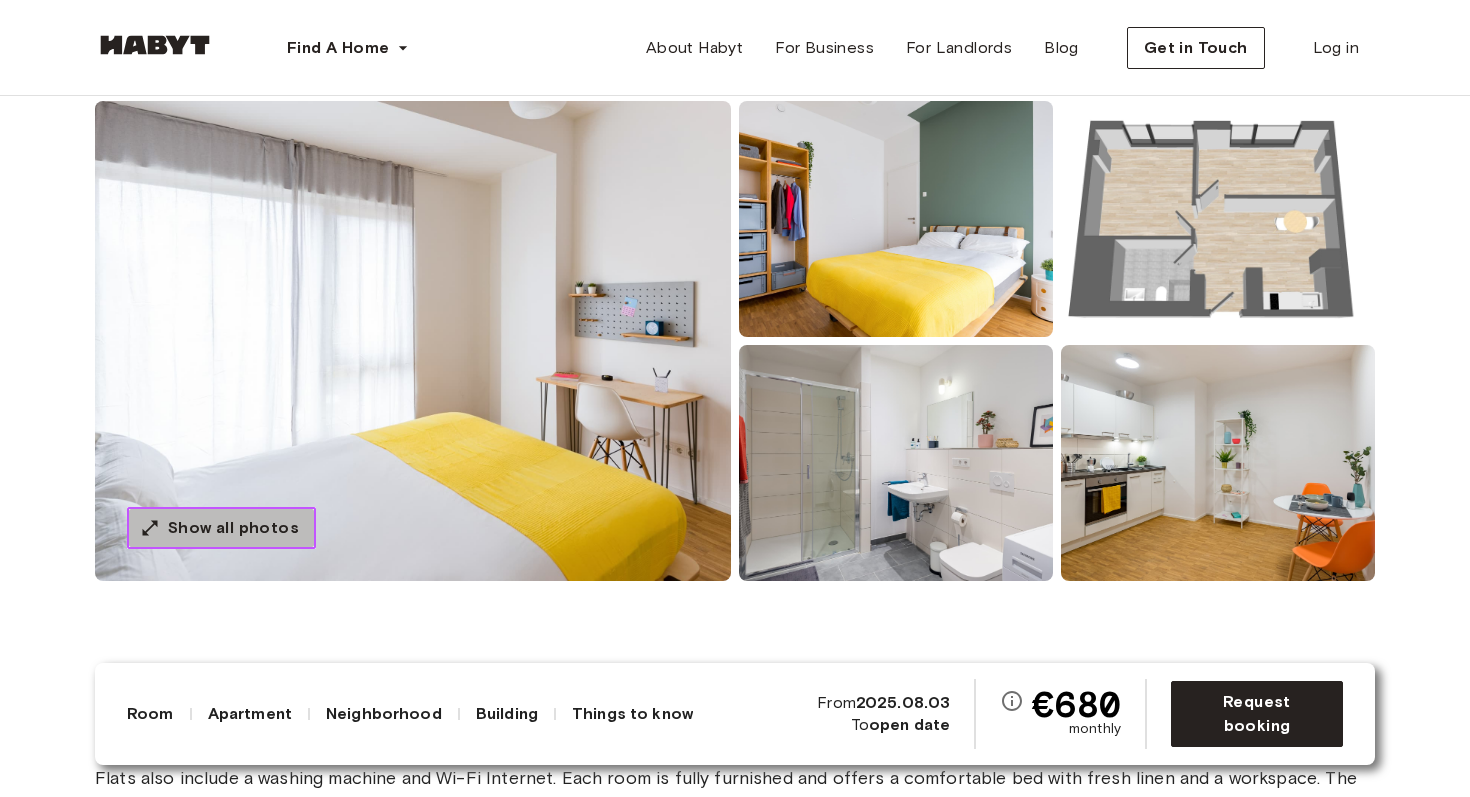 click on "Show all photos" at bounding box center (233, 528) 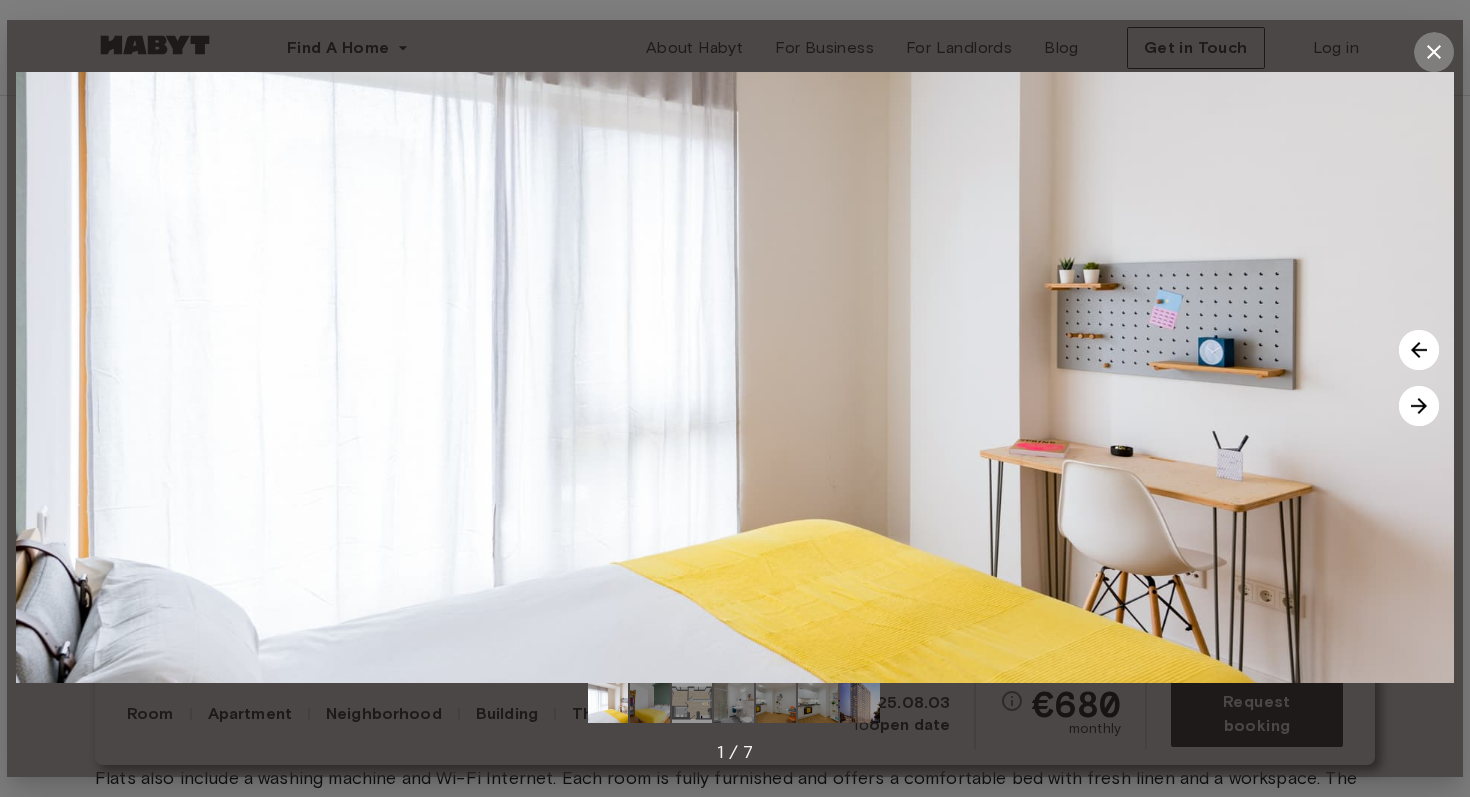 click 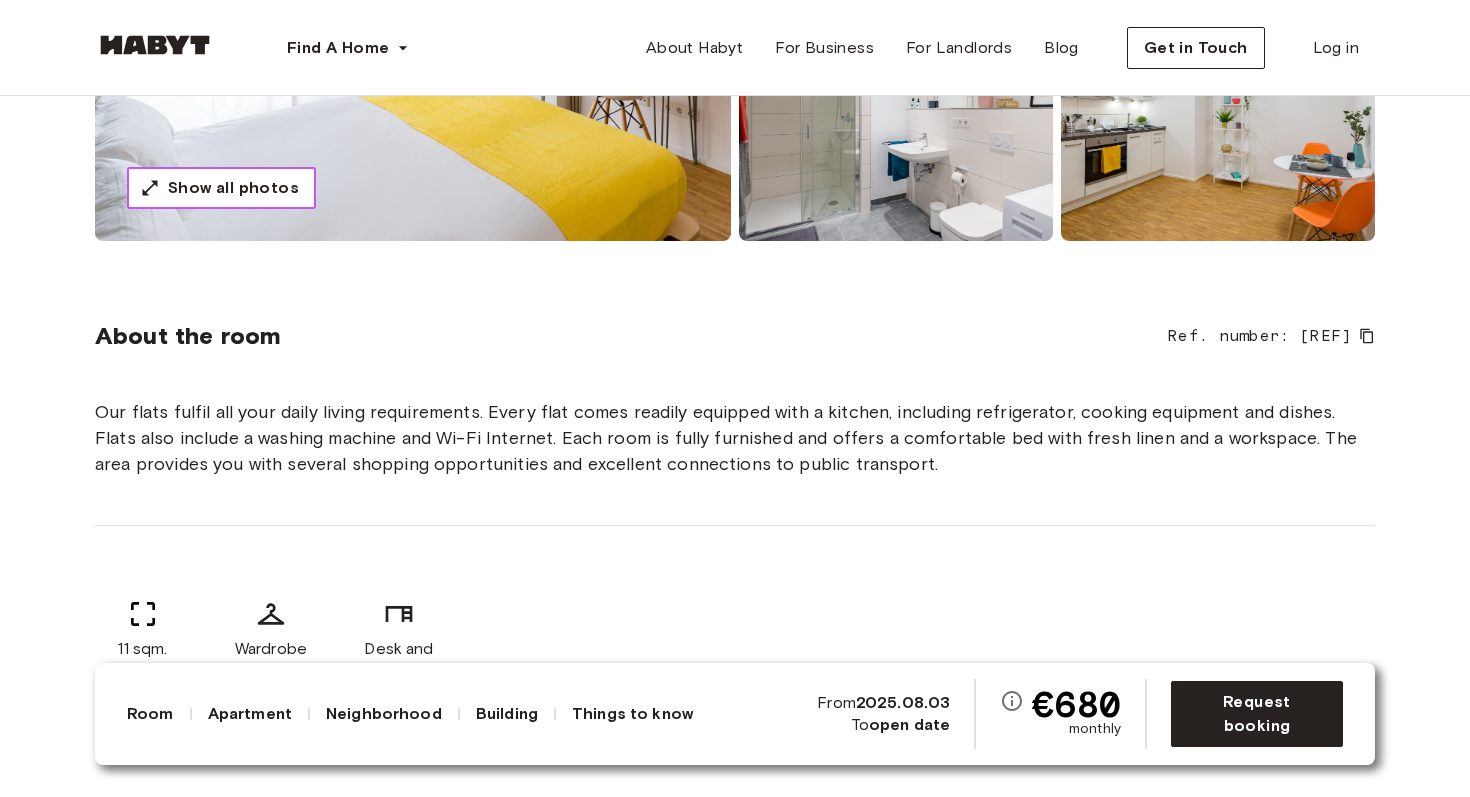 scroll, scrollTop: 505, scrollLeft: 0, axis: vertical 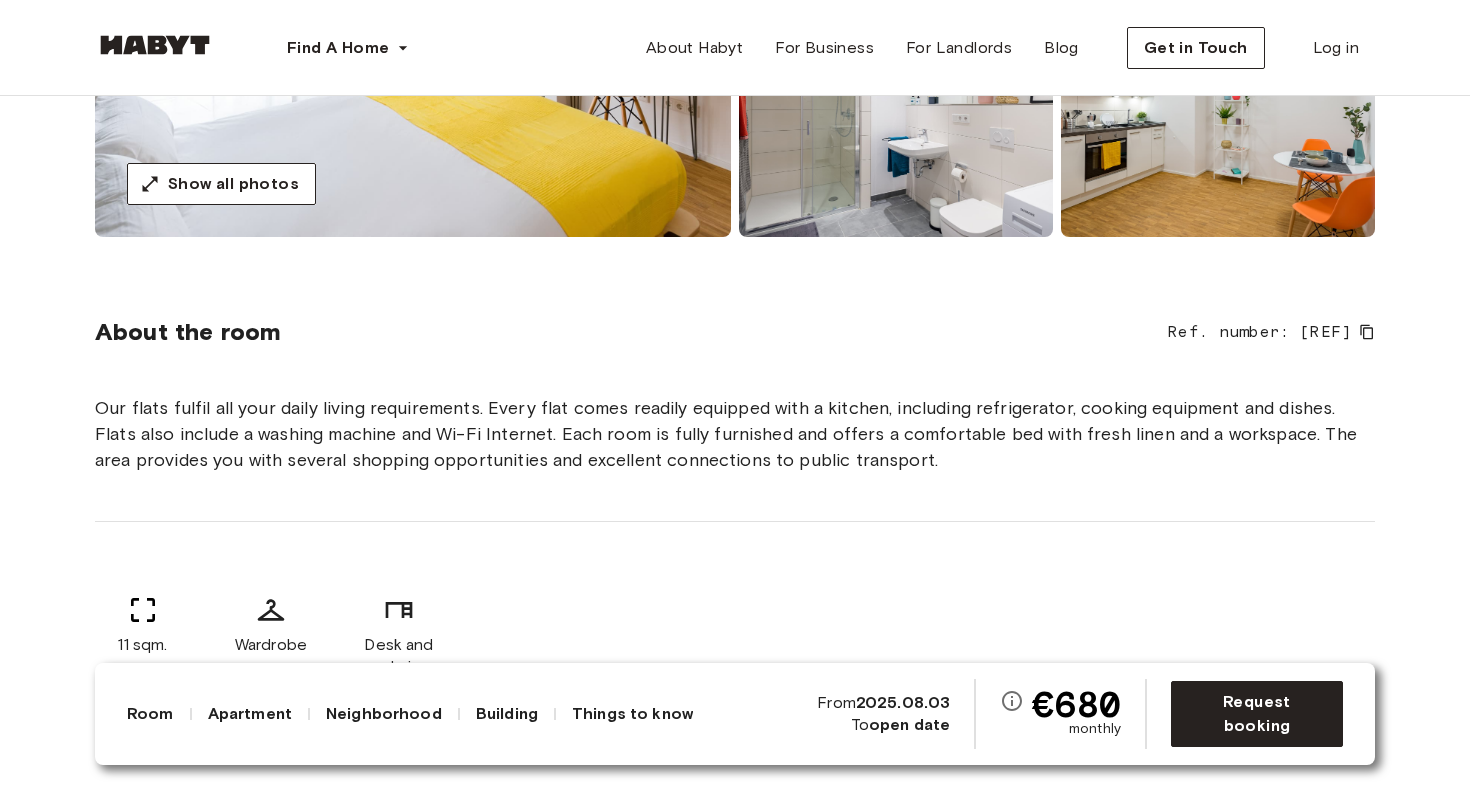click on "About the room Ref. number:   DE-04-023-02Q" at bounding box center (735, 332) 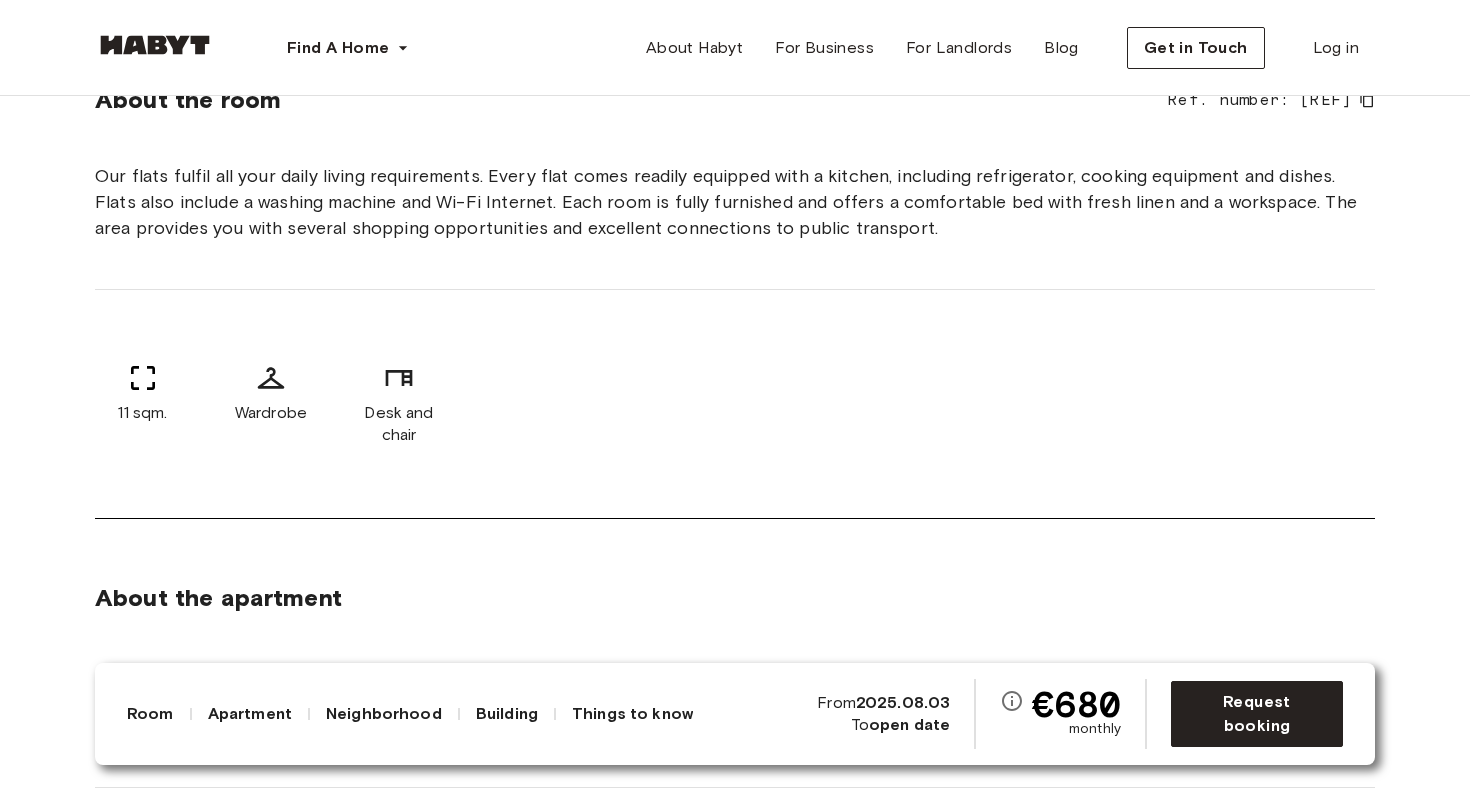 scroll, scrollTop: 738, scrollLeft: 0, axis: vertical 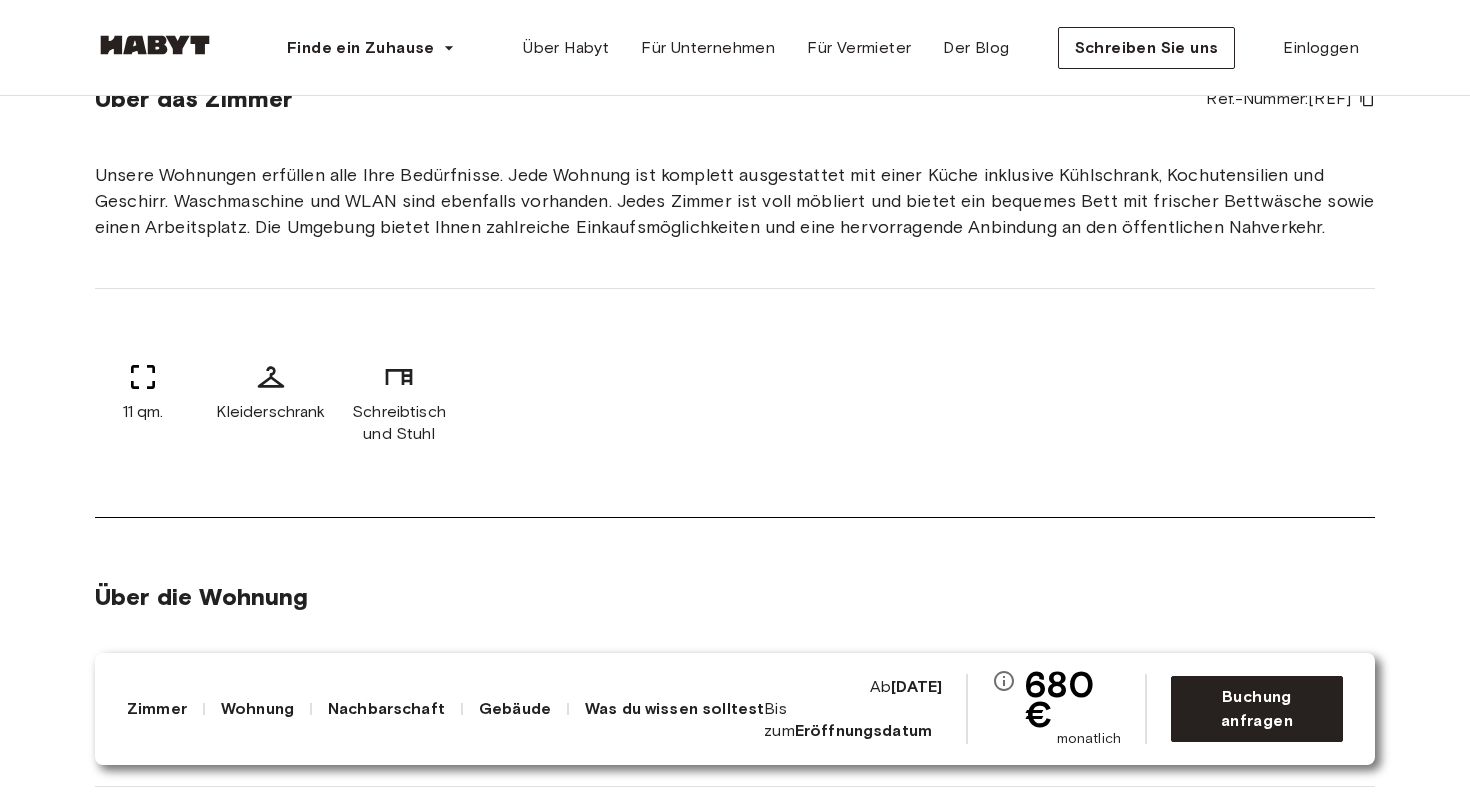 click on "Unsere Wohnungen erfüllen alle Ihre Bedürfnisse. Jede Wohnung ist komplett ausgestattet mit einer Küche inklusive Kühlschrank, Kochutensilien und Geschirr. Waschmaschine und WLAN sind ebenfalls vorhanden. Jedes Zimmer ist voll möbliert und bietet ein bequemes Bett mit frischer Bettwäsche sowie einen Arbeitsplatz. Die Umgebung bietet Ihnen zahlreiche Einkaufsmöglichkeiten und eine hervorragende Anbindung an den öffentlichen Nahverkehr." at bounding box center [735, 201] 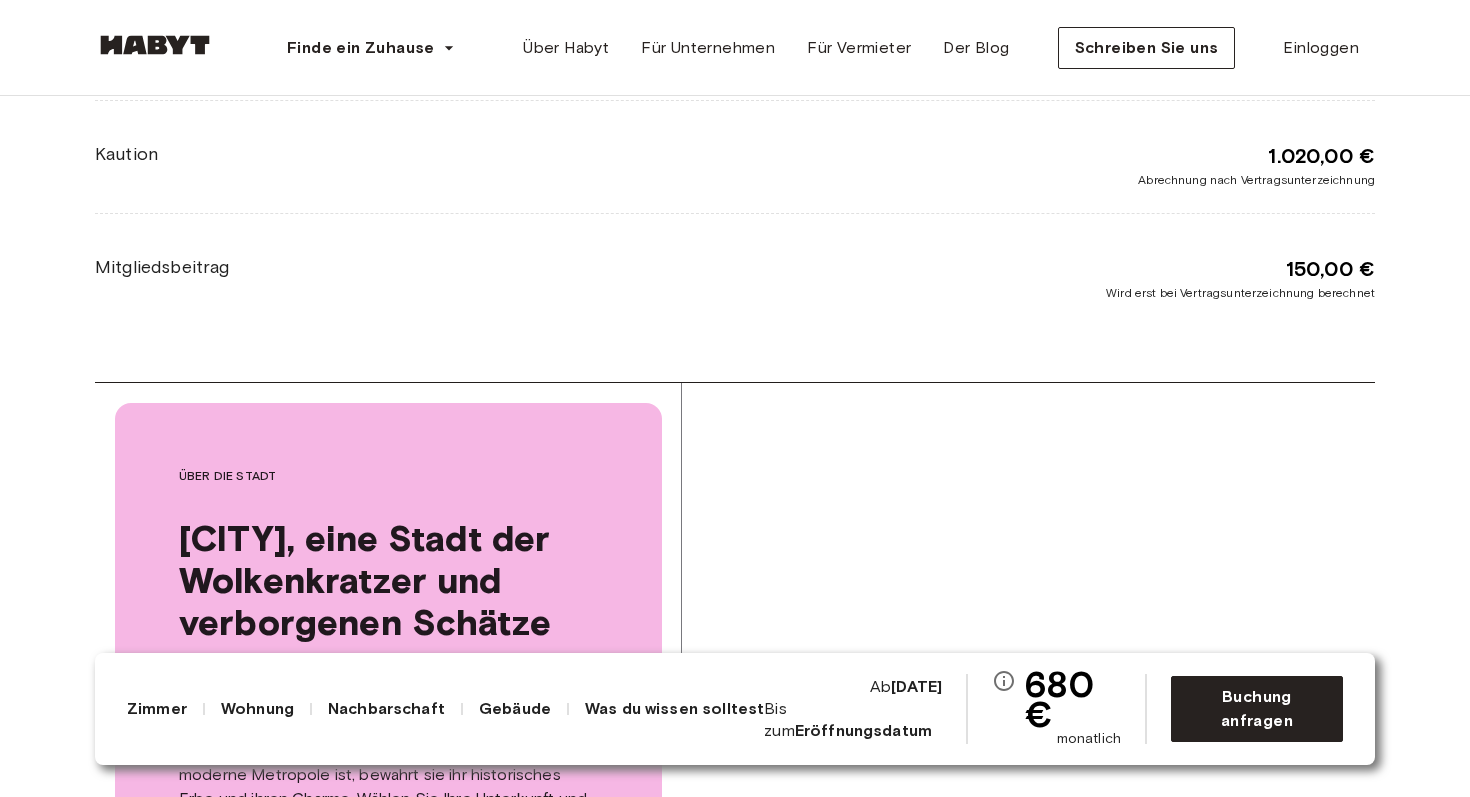scroll, scrollTop: 4040, scrollLeft: 0, axis: vertical 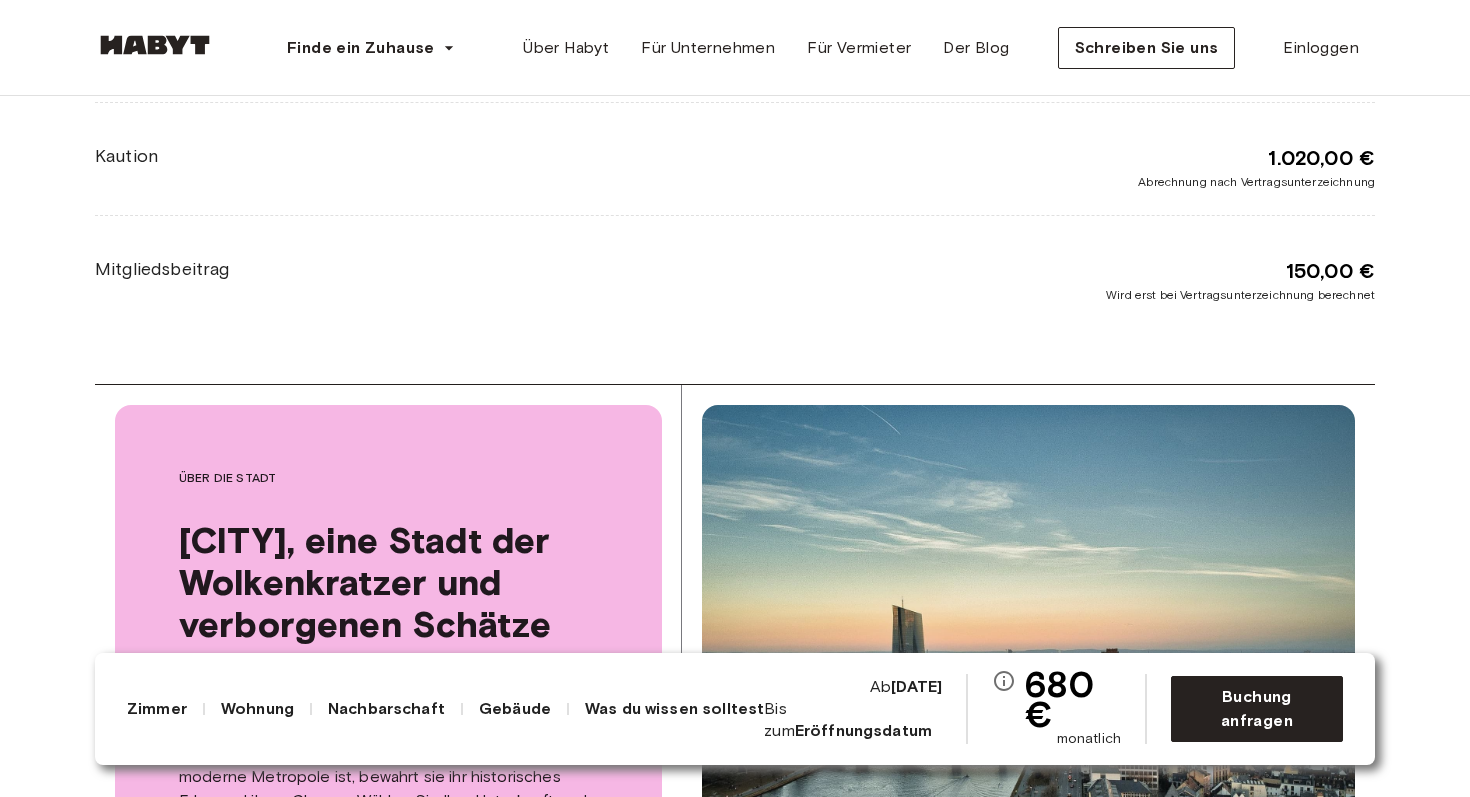 click on "Nachbarschaft" at bounding box center (386, 708) 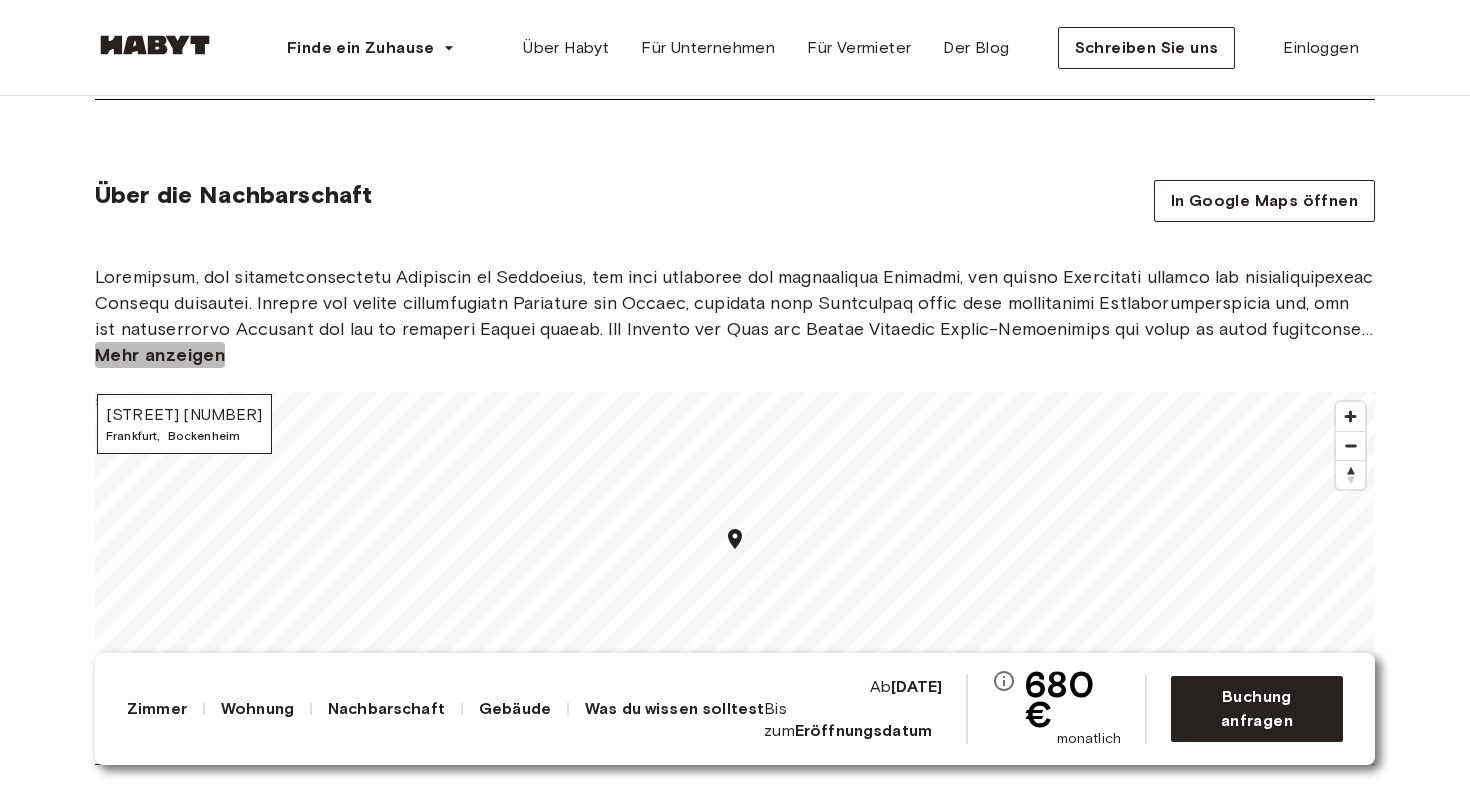 click on "Mehr anzeigen" at bounding box center (160, 355) 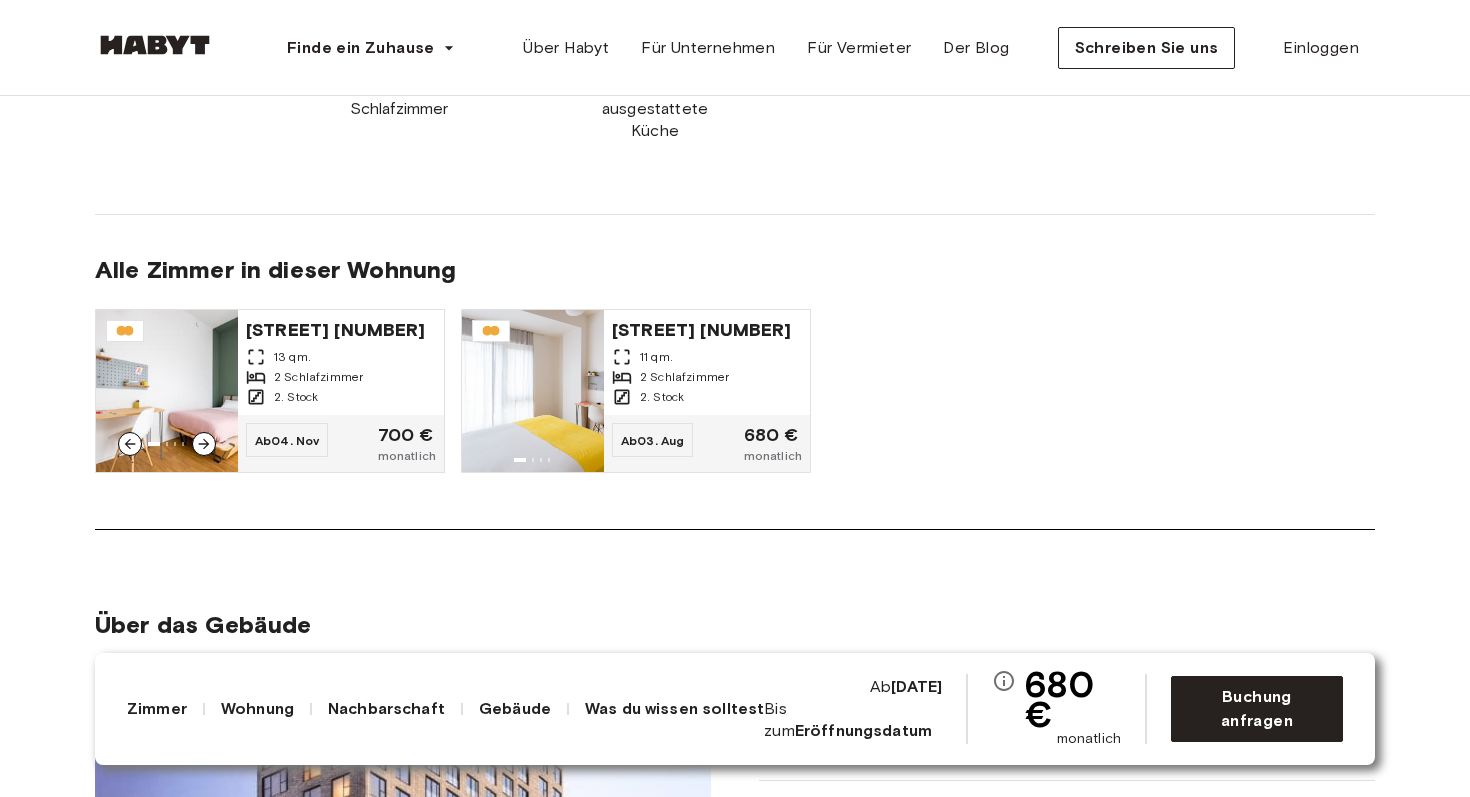 scroll, scrollTop: 1552, scrollLeft: 0, axis: vertical 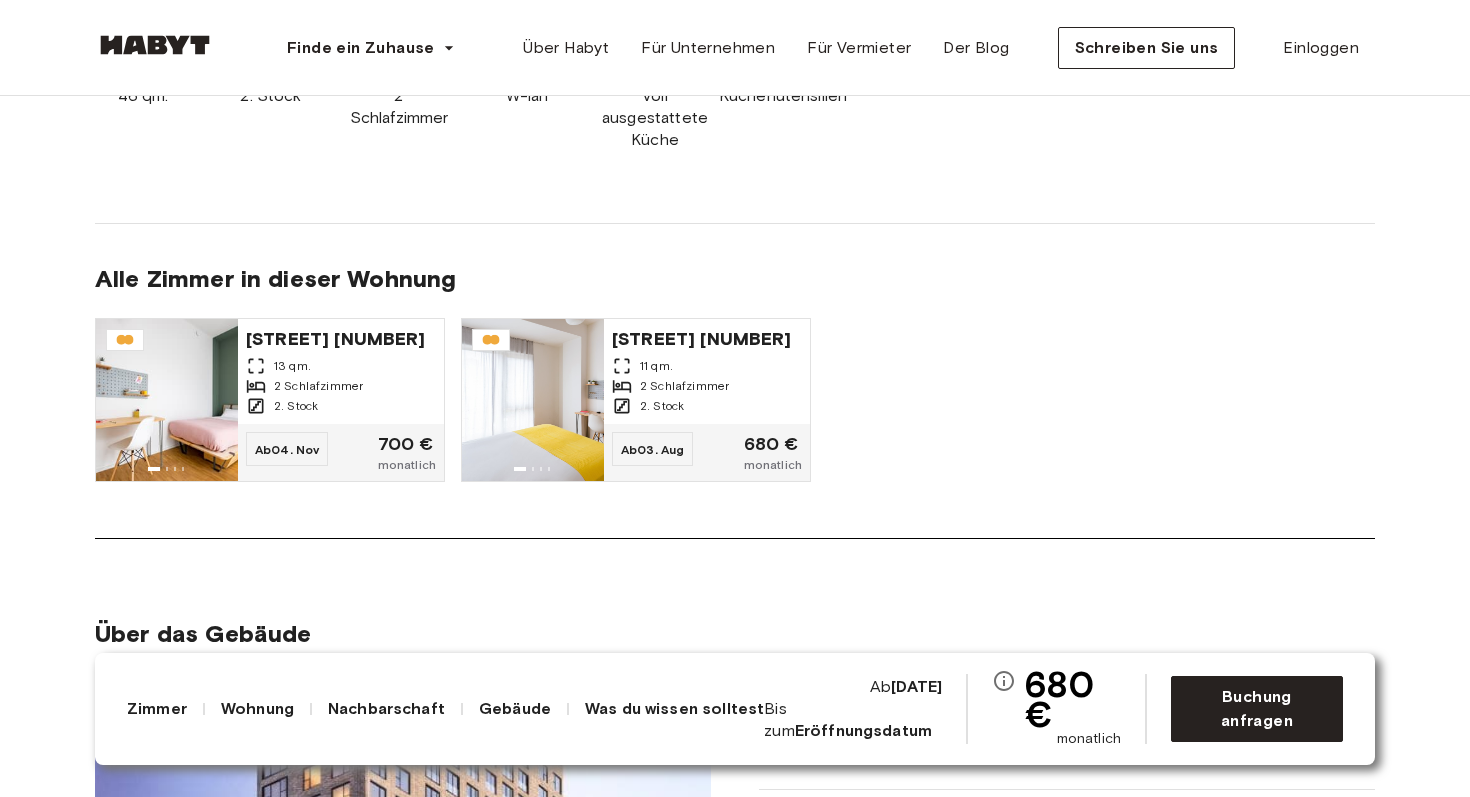 click on "Wohnung" at bounding box center (257, 708) 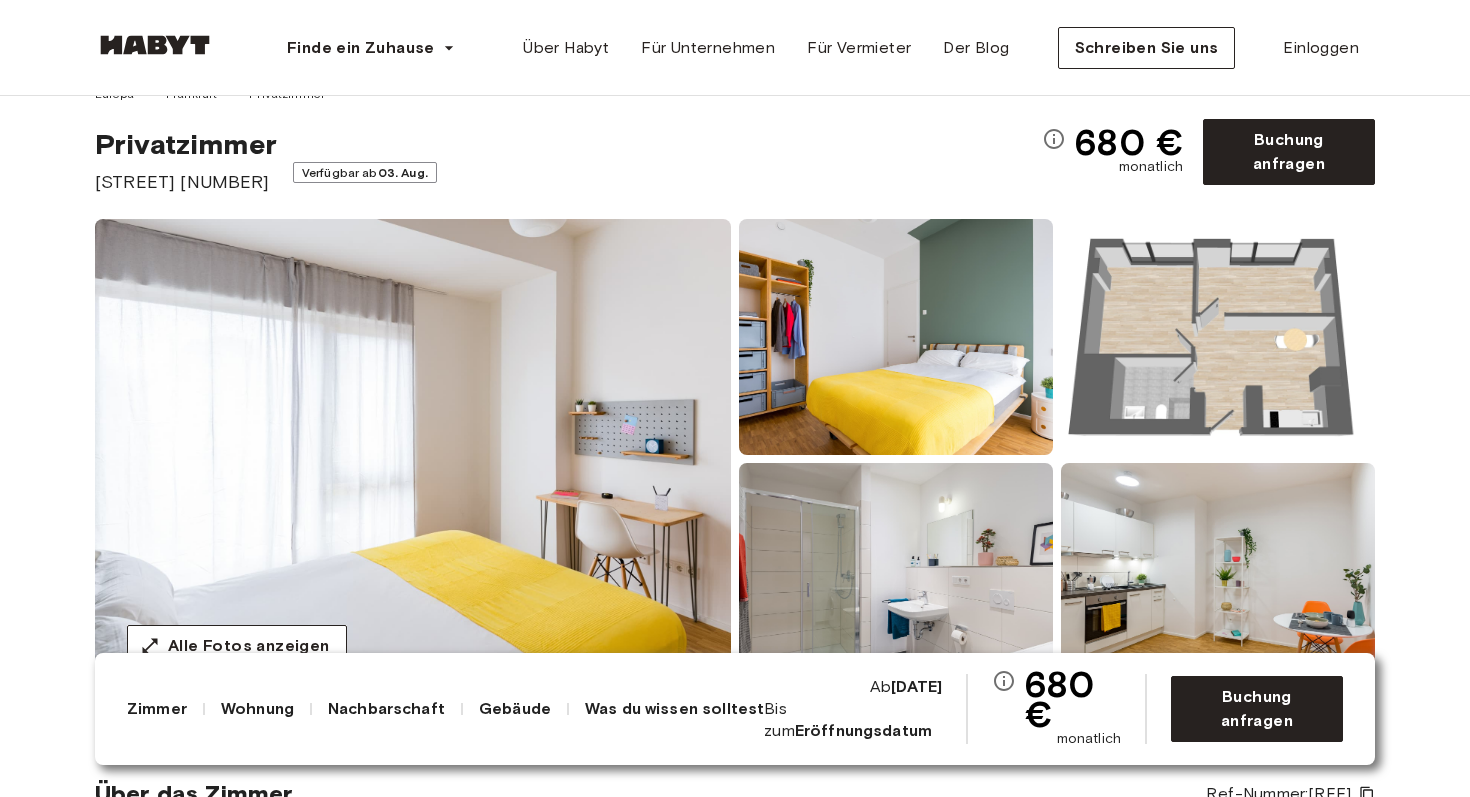 scroll, scrollTop: 0, scrollLeft: 0, axis: both 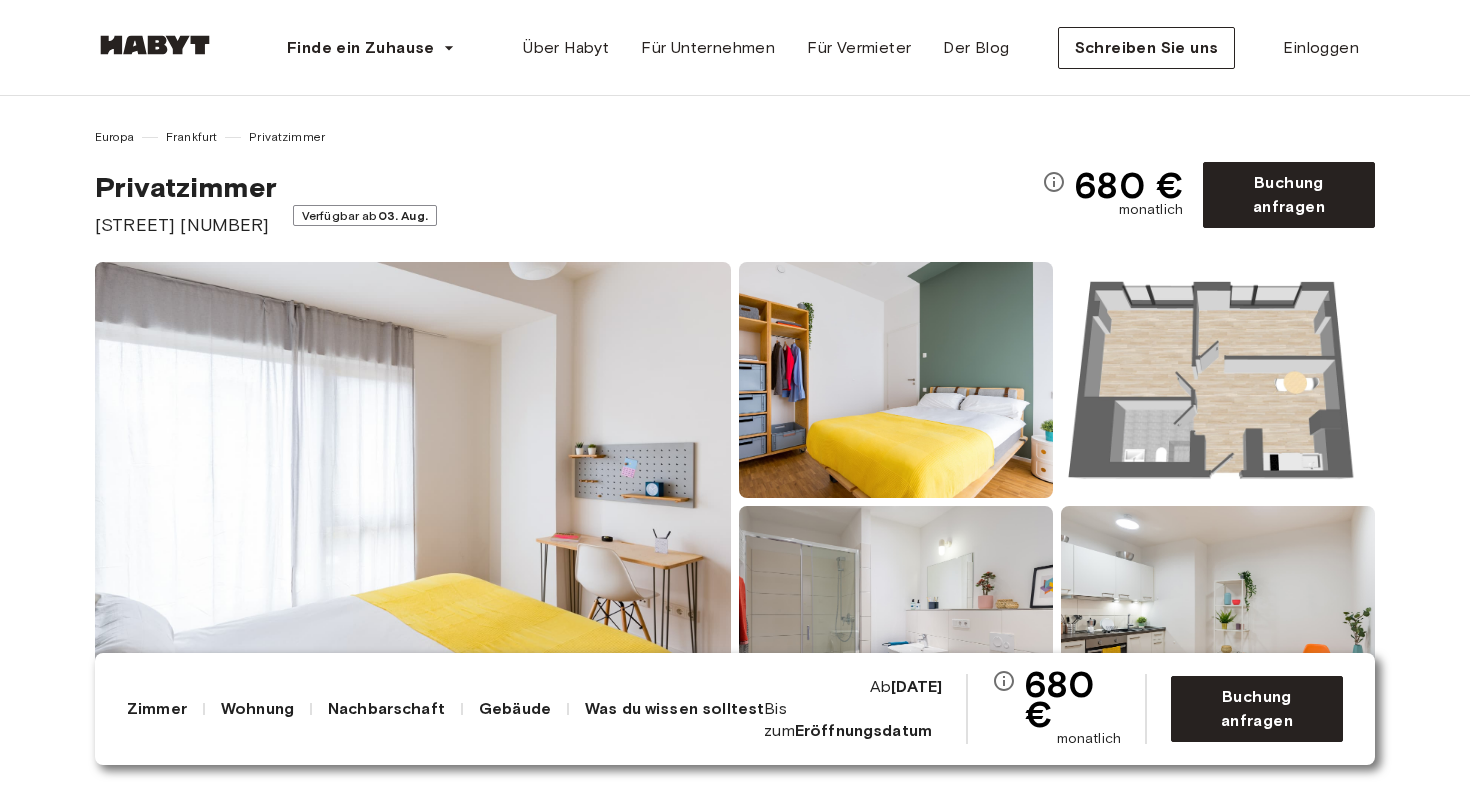 click at bounding box center [413, 502] 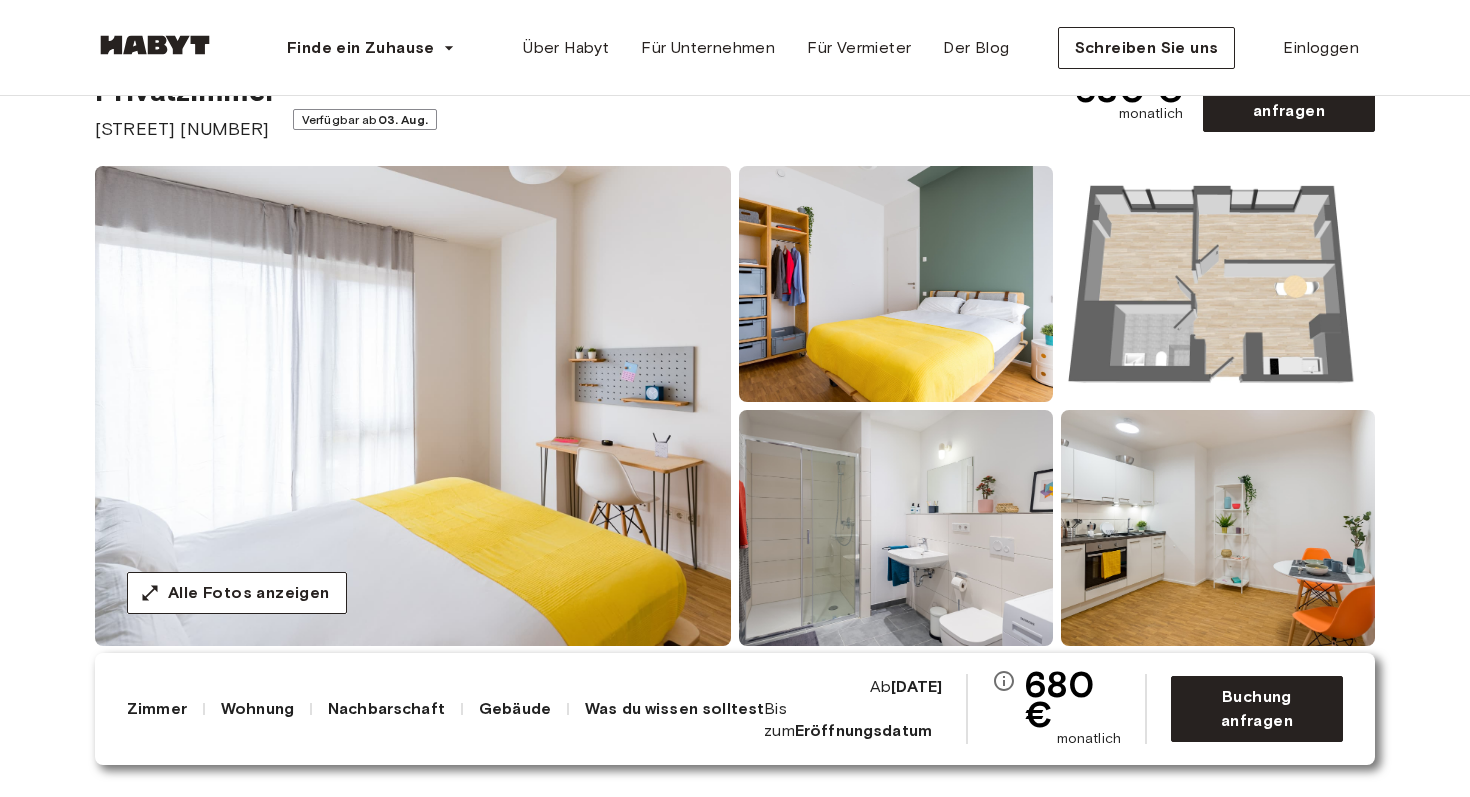 scroll, scrollTop: 123, scrollLeft: 0, axis: vertical 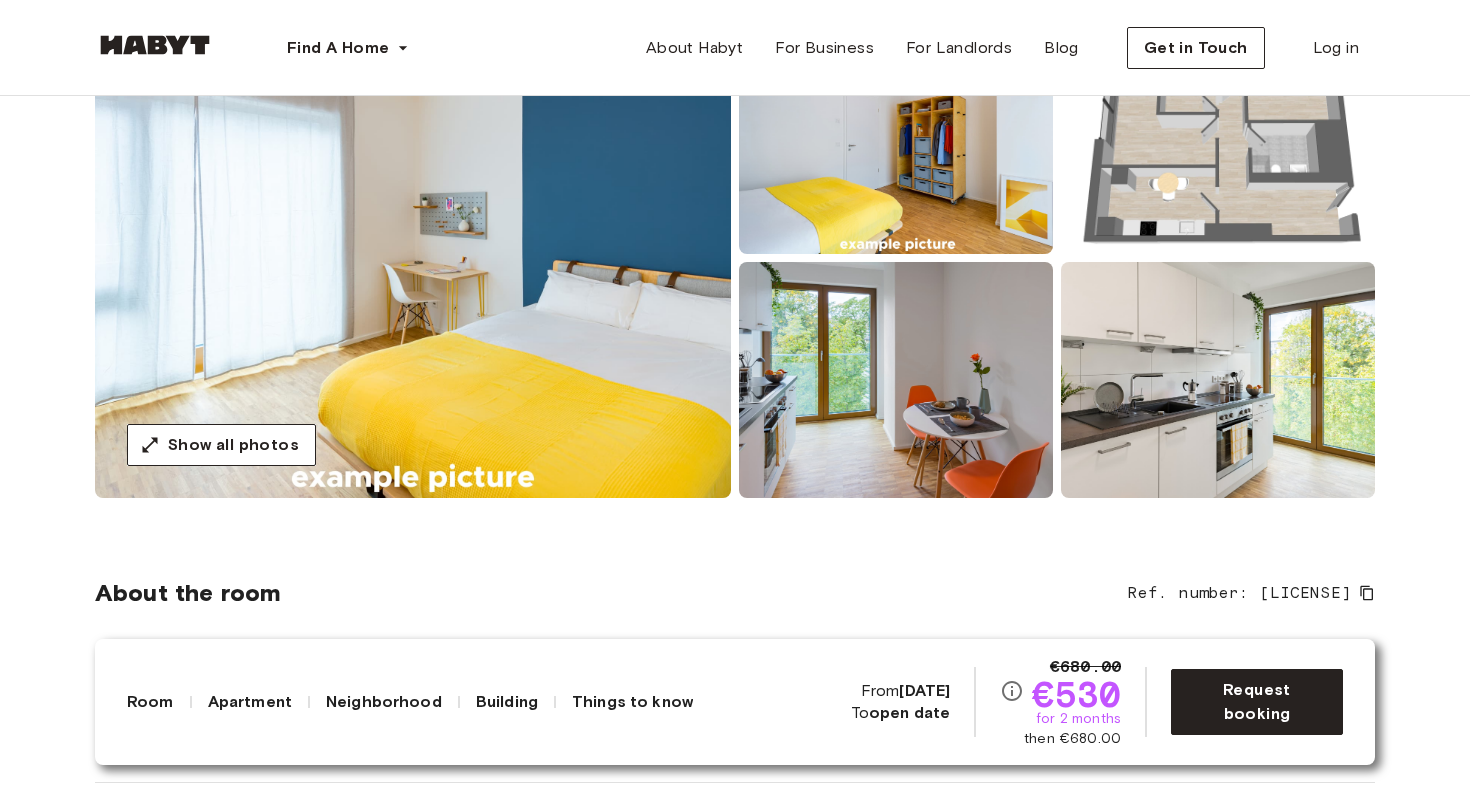 click at bounding box center [413, 258] 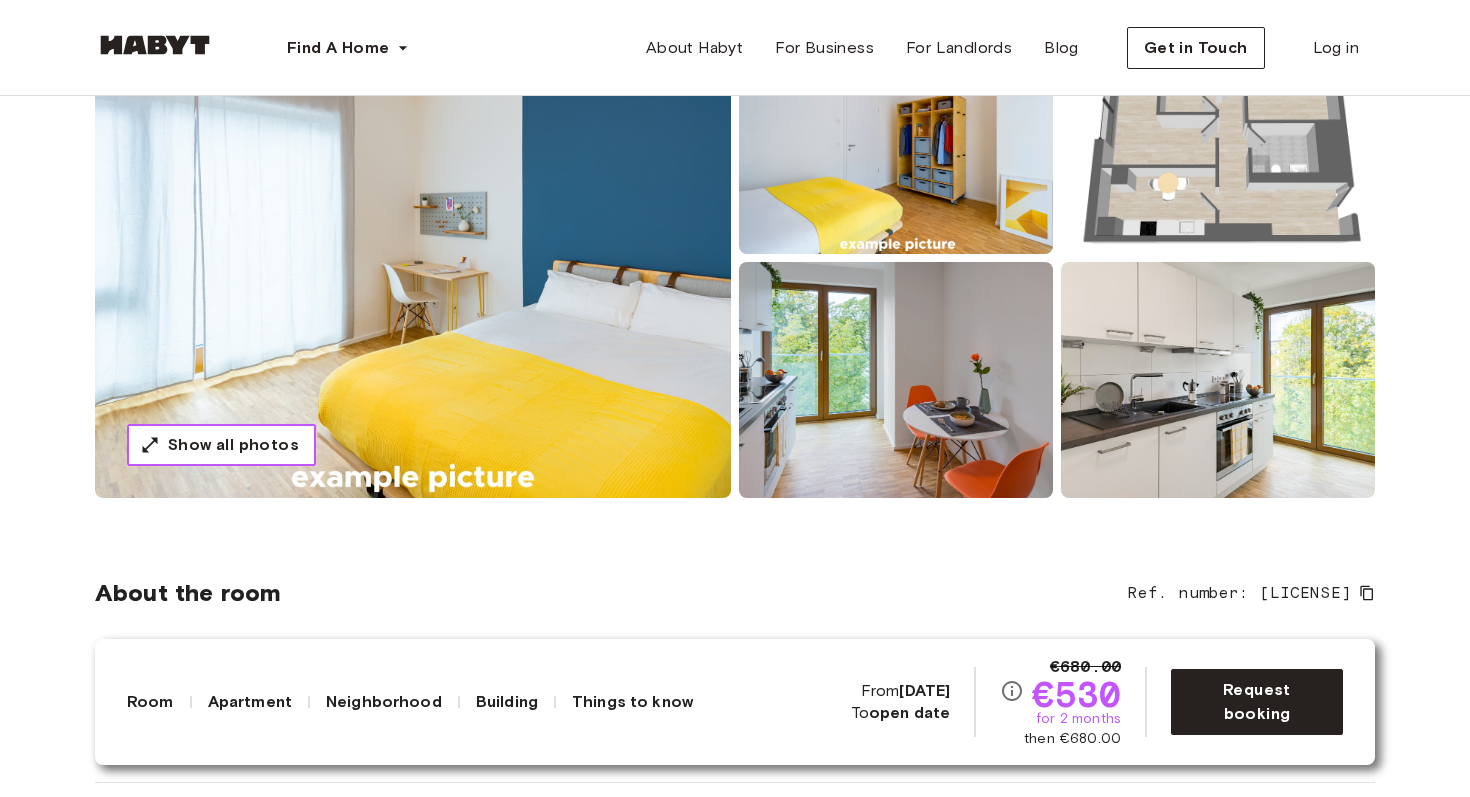 click on "Show all photos" at bounding box center (233, 445) 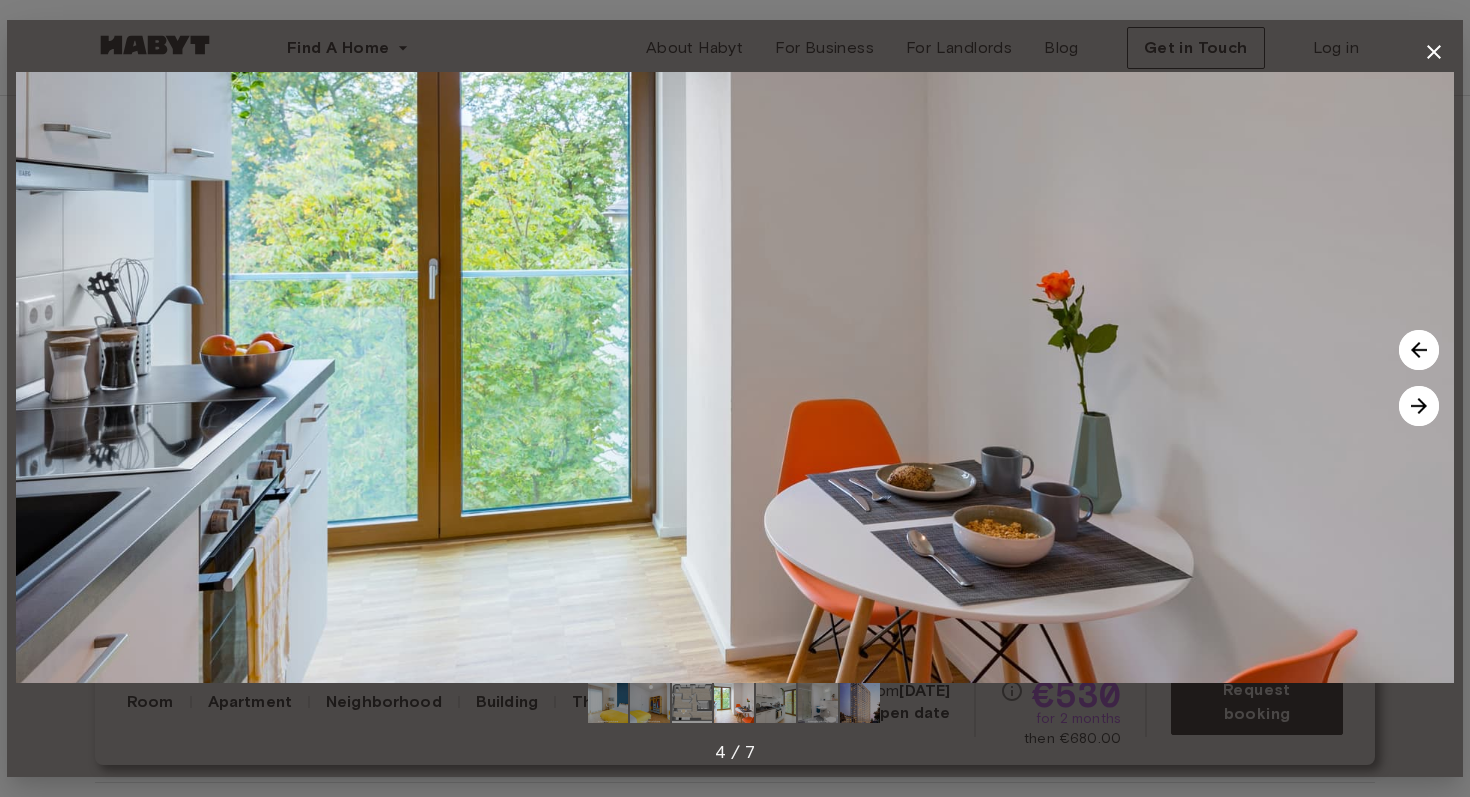 click 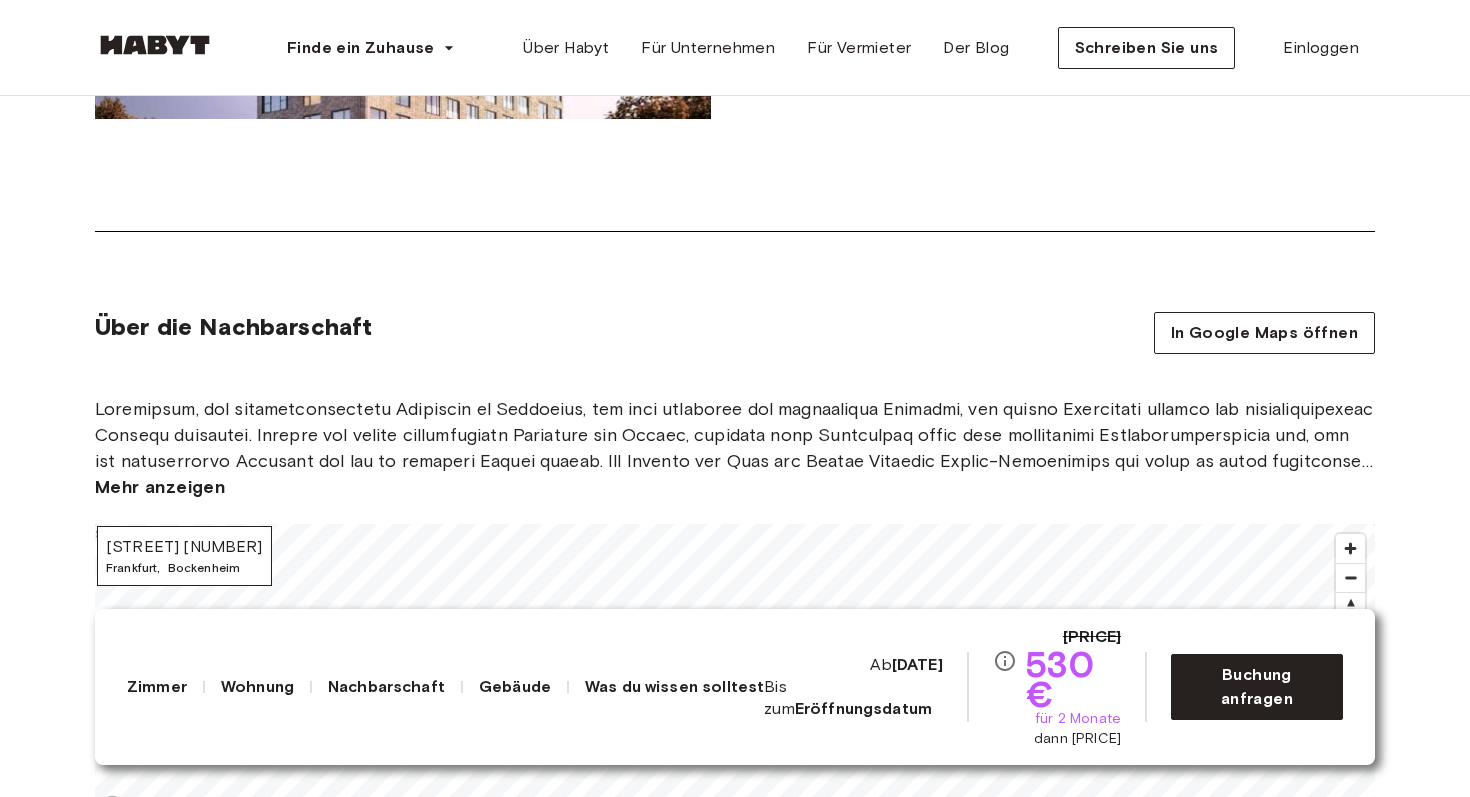 scroll, scrollTop: 2643, scrollLeft: 0, axis: vertical 